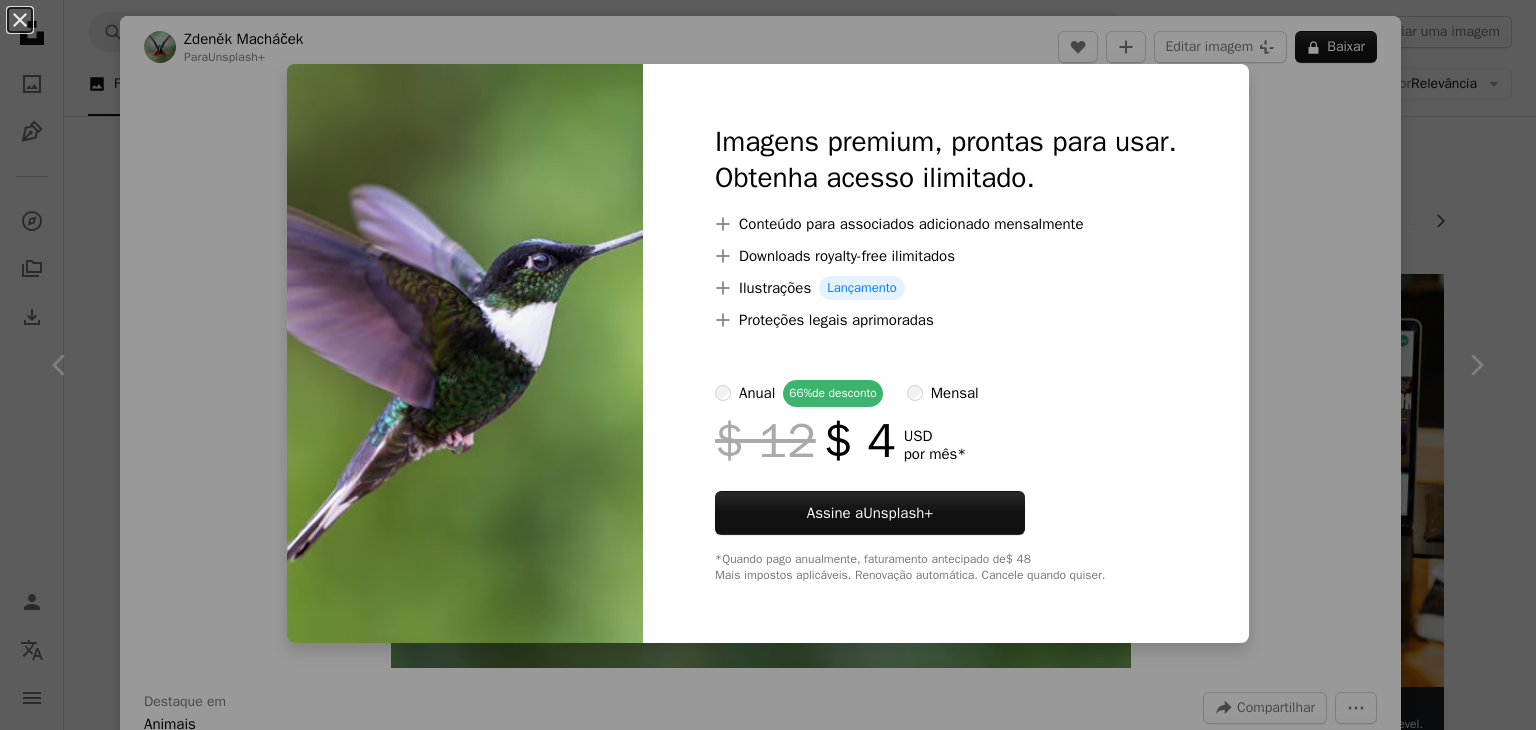 scroll, scrollTop: 1100, scrollLeft: 0, axis: vertical 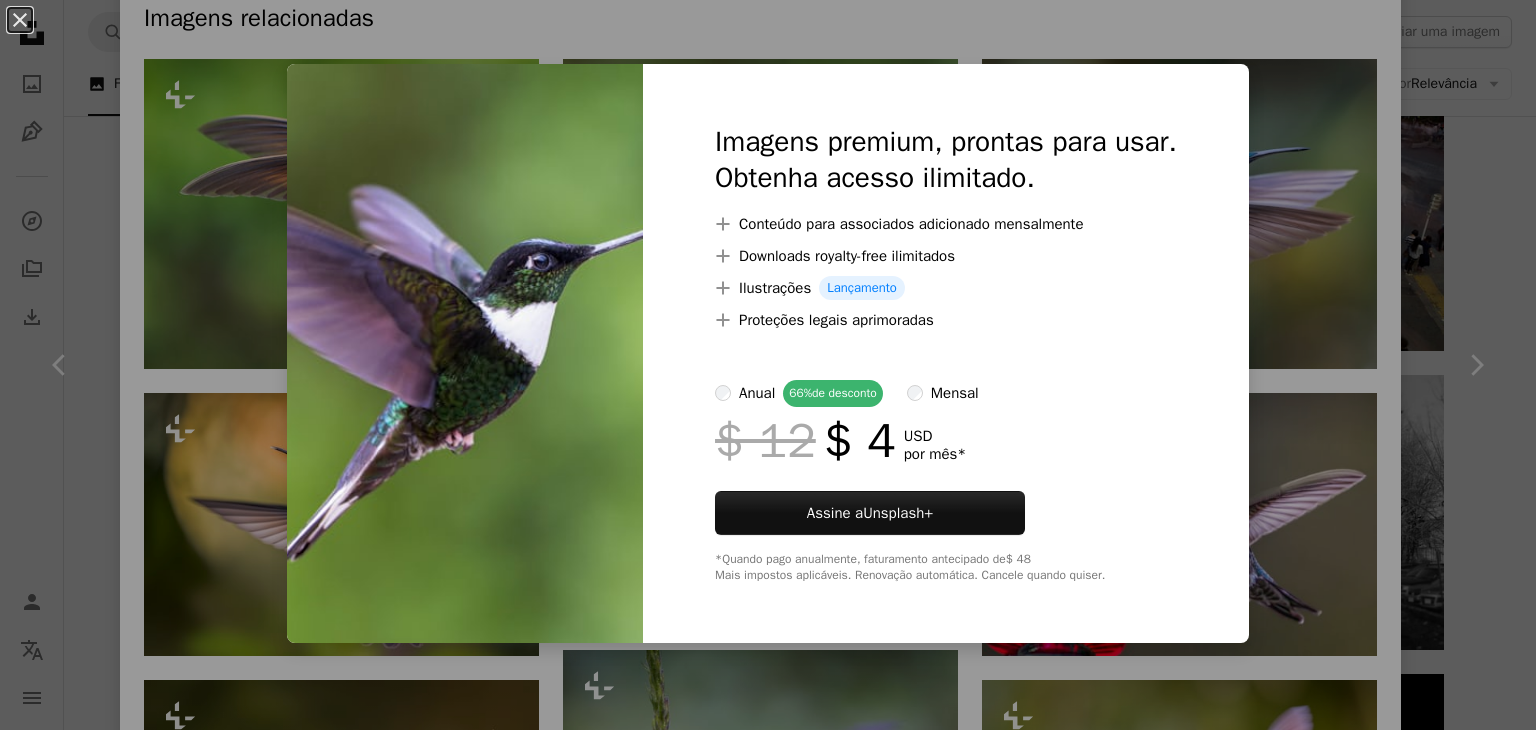 click on "An X shape Imagens premium, prontas para usar. Obtenha acesso ilimitado. A plus sign Conteúdo para associados adicionado mensalmente A plus sign Downloads royalty-free ilimitados A plus sign Ilustrações  Lançamento A plus sign Proteções legais aprimoradas anual 66%  de desconto mensal $ 12   $ 4 USD por mês * Assine a  Unsplash+ *Quando pago anualmente, faturamento antecipado de  $ 48 Mais impostos aplicáveis. Renovação automática. Cancele quando quiser." at bounding box center (768, 365) 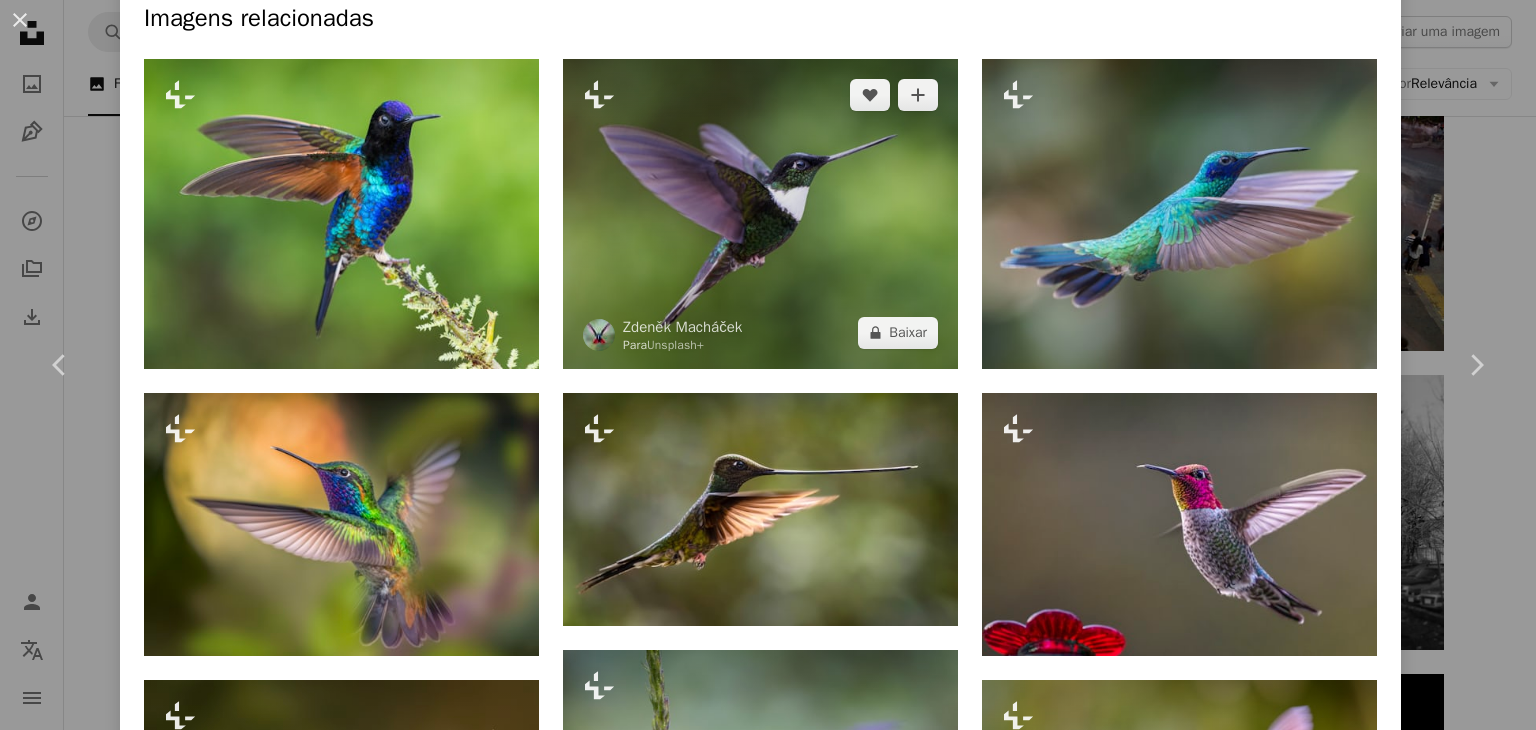 click at bounding box center [760, 214] 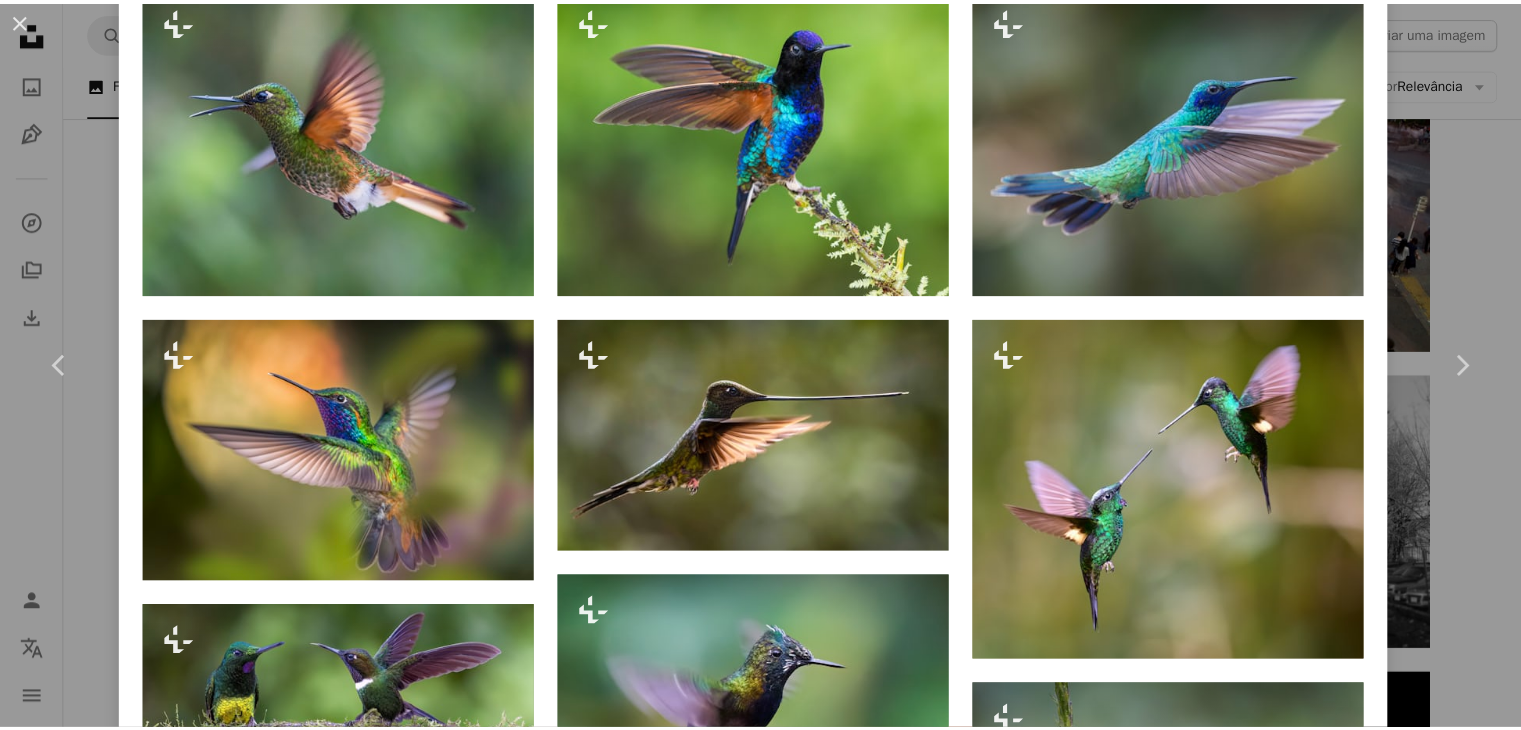 scroll, scrollTop: 0, scrollLeft: 0, axis: both 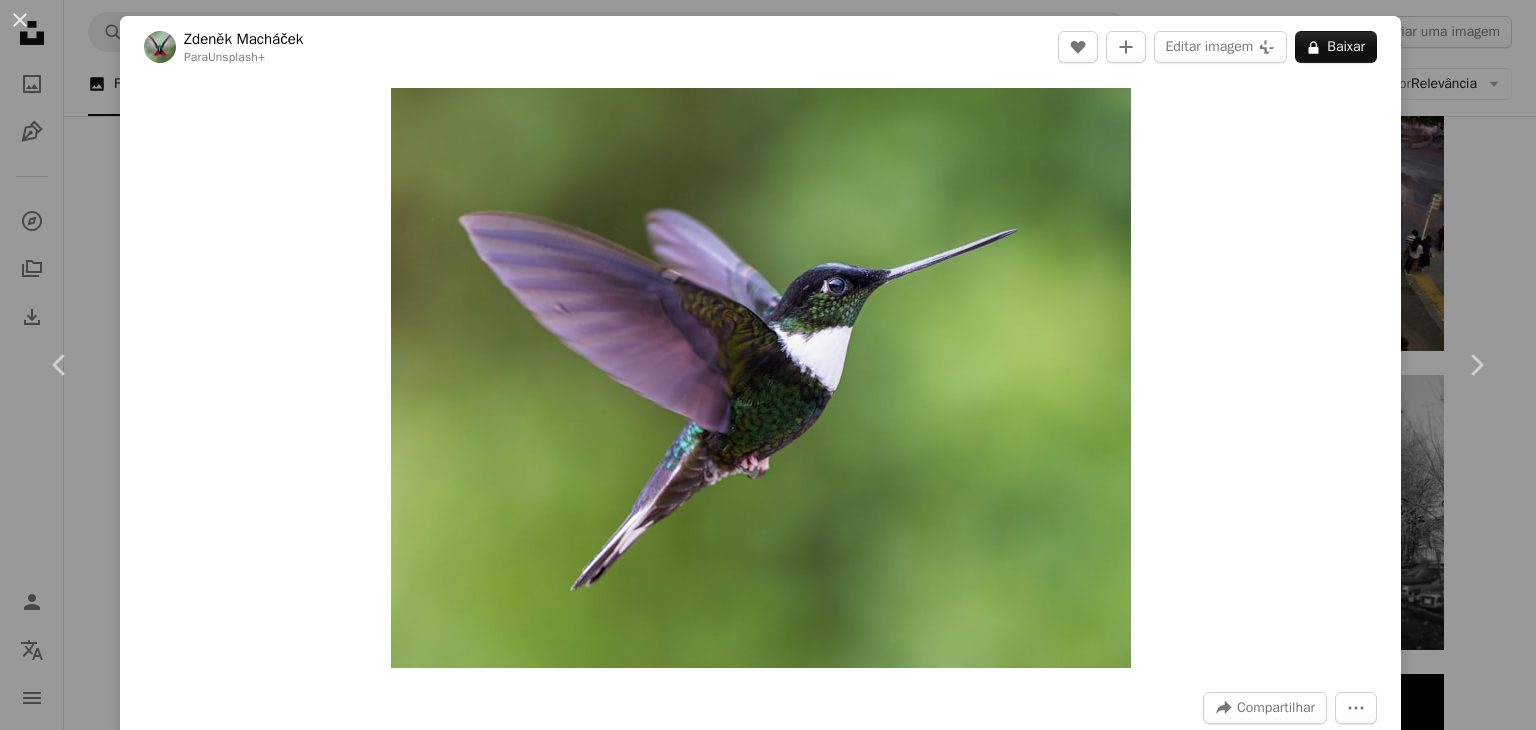 click on "[FIRST] [LAST] Para Unsplash+ A lock Baixar Zoom in A forward-right arrow Compartilhar More Actions A map marker [CITY], [COUNTRY] Calendar outlined Publicada em [DATE] Camera [BRAND], [MODEL] Safety Com a Licença da Unsplash animal pássaro Animais vida selvagem beija-flor Asas pássaro voando pássaro selvagem [COUNTRY] Imagens Creative Commons Desta série Chevron right Plus sign for Unsplash+ Plus sign for Unsplash+ Plus sign for Unsplash+ Plus sign for Unsplash+ Imagens relacionadas Plus sign for Unsplash+ A heart A plus sign [FIRST] [LAST] Para Unsplash+ A lock Baixar Plus sign for Unsplash+ A heart A plus sign Allec Gomes Para Unsplash+ A lock Baixar Plus sign for Unsplash+ A heart A plus sign [FIRST] [LAST] Para Unsplash+ A lock Baixar Plus sign for Unsplash+ A heart A plus sign Getty Images Para Unsplash+ A lock Baixar Plus sign for Unsplash+ A heart A plus sign Para A lock" at bounding box center (768, 365) 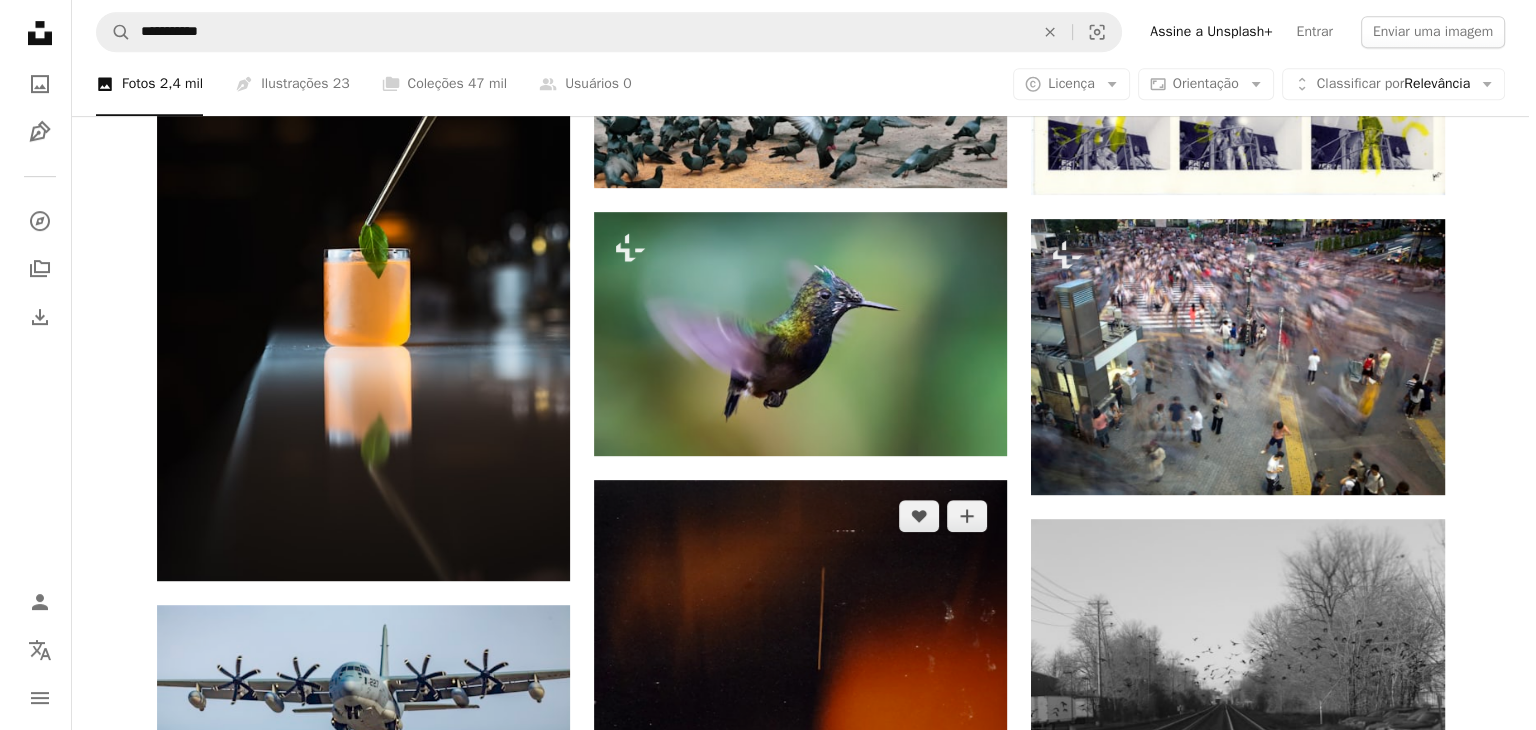 scroll, scrollTop: 900, scrollLeft: 0, axis: vertical 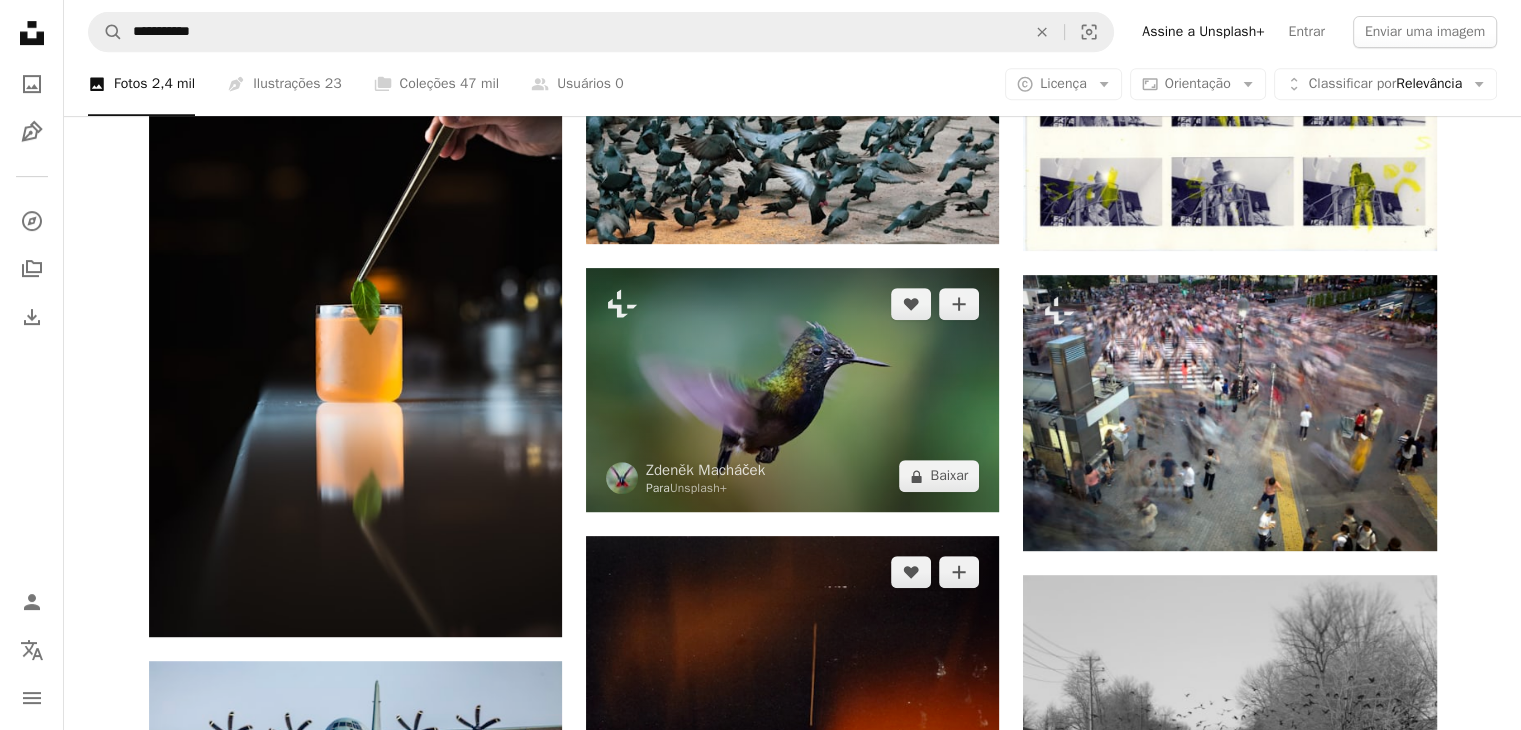 click at bounding box center [792, 390] 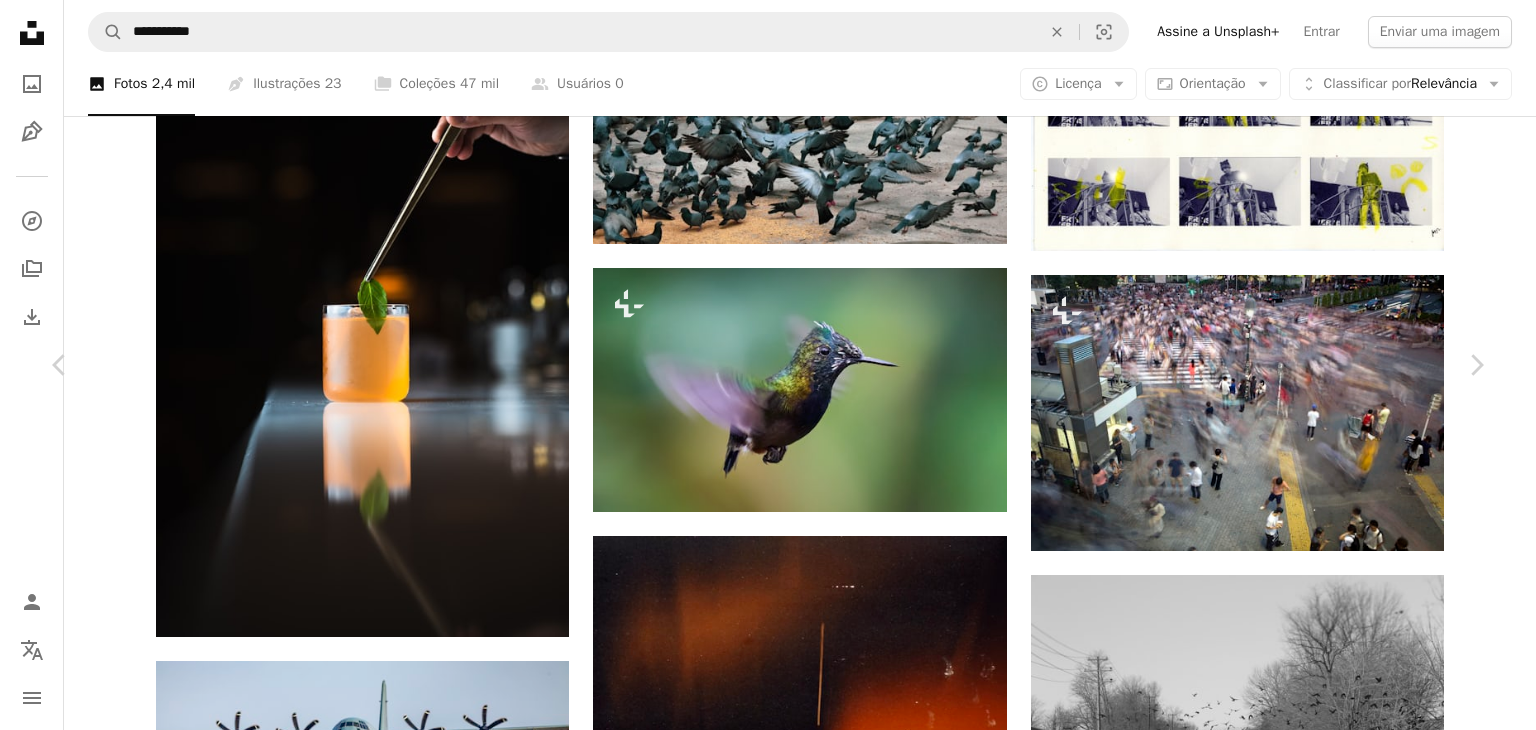 scroll, scrollTop: 2100, scrollLeft: 0, axis: vertical 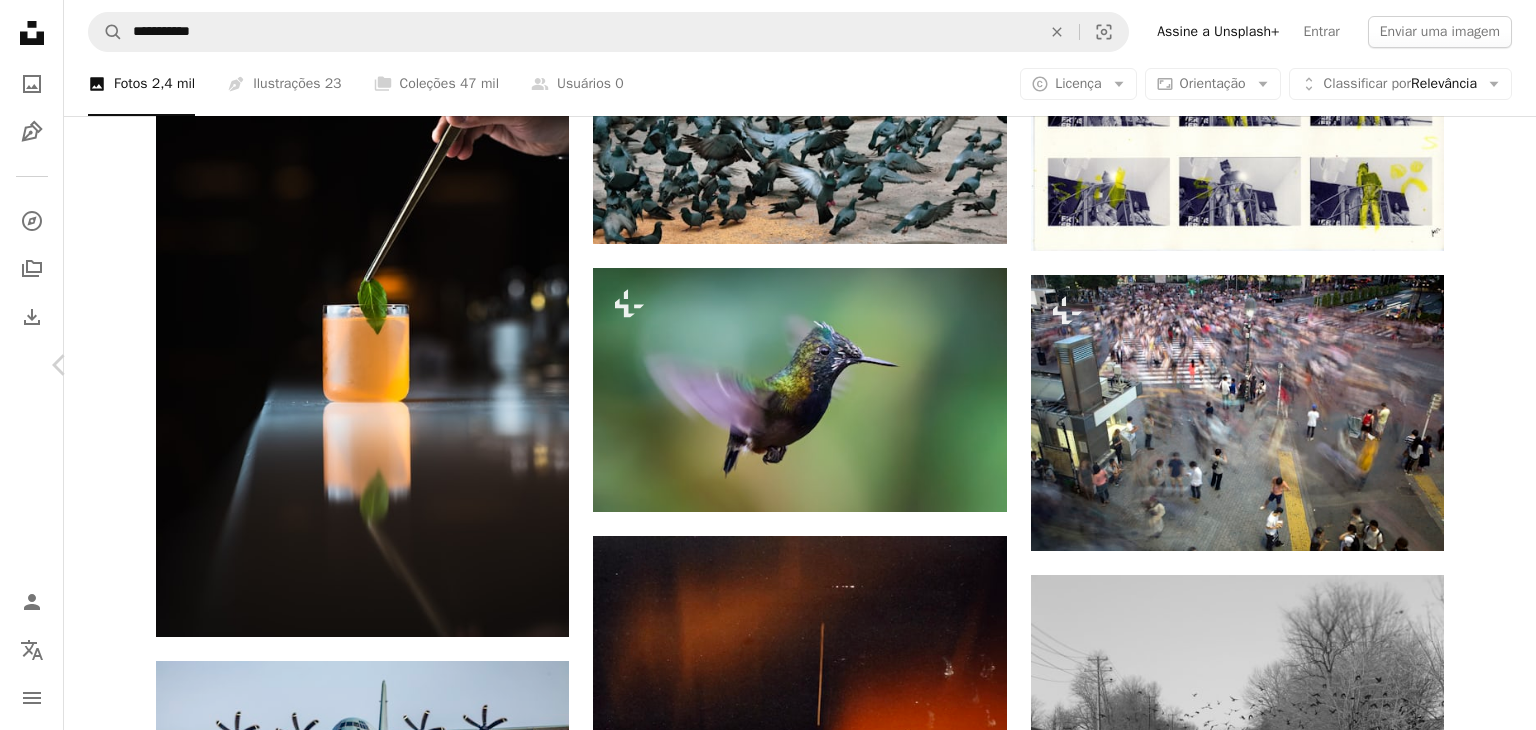 click on "Chevron right" at bounding box center (1476, 365) 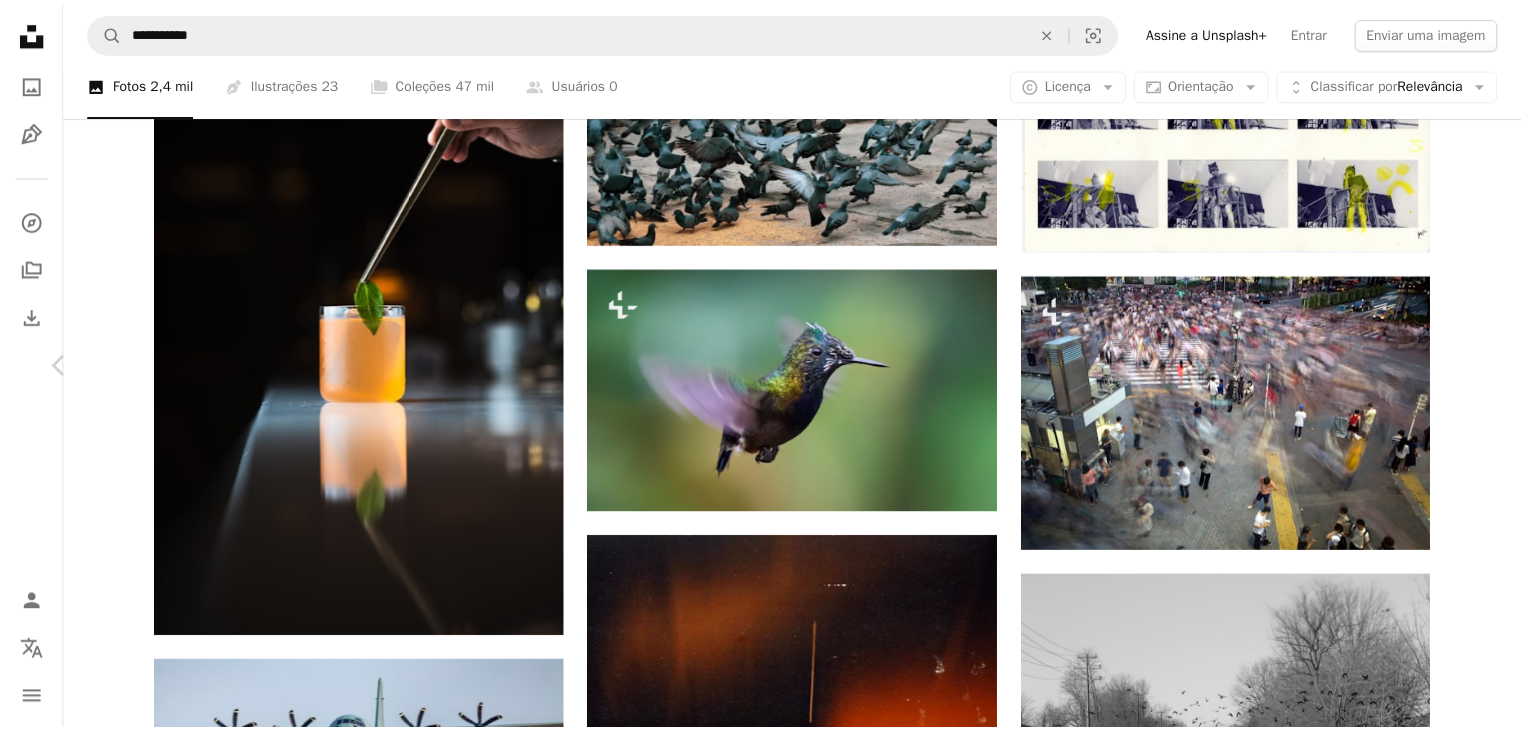 scroll, scrollTop: 0, scrollLeft: 0, axis: both 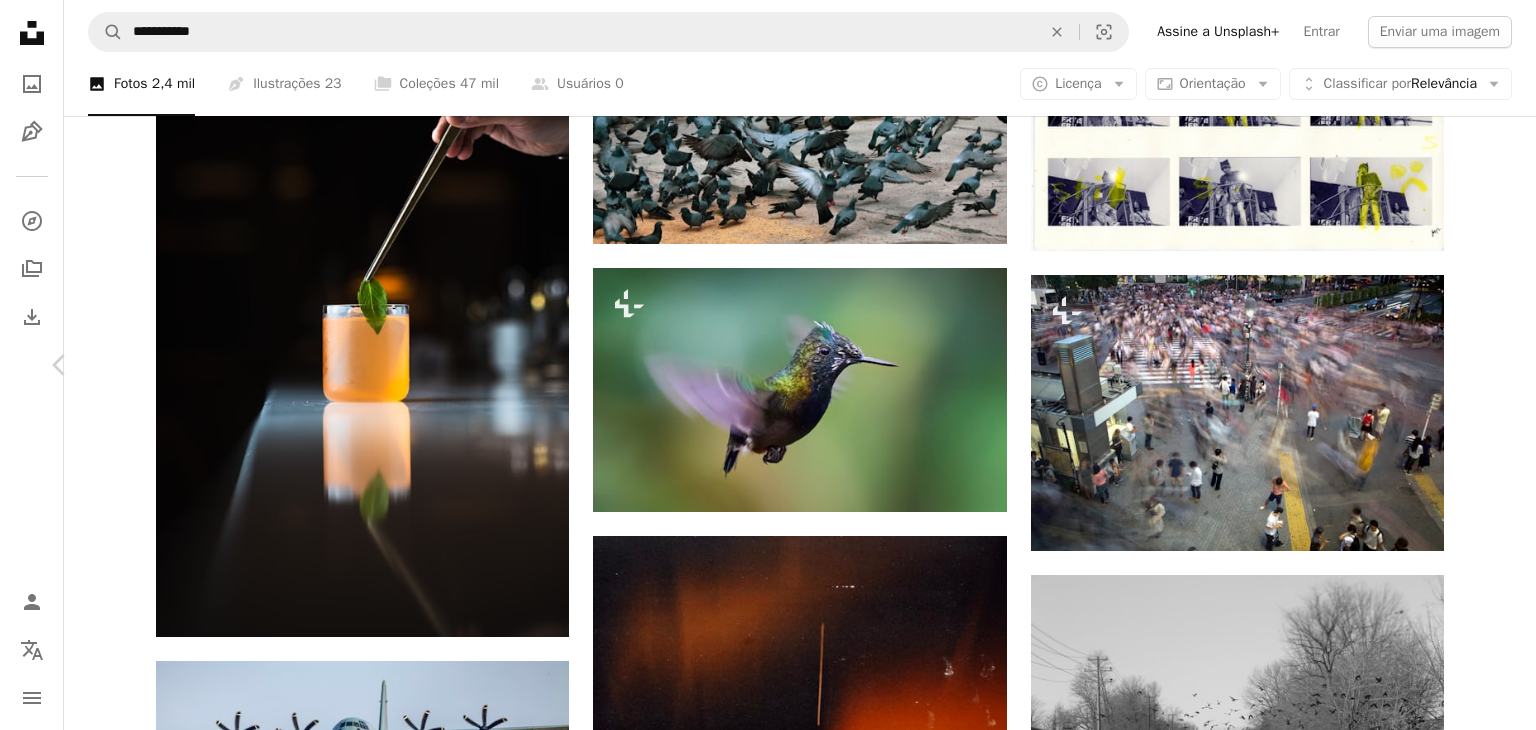 click on "Chevron right" at bounding box center [1476, 365] 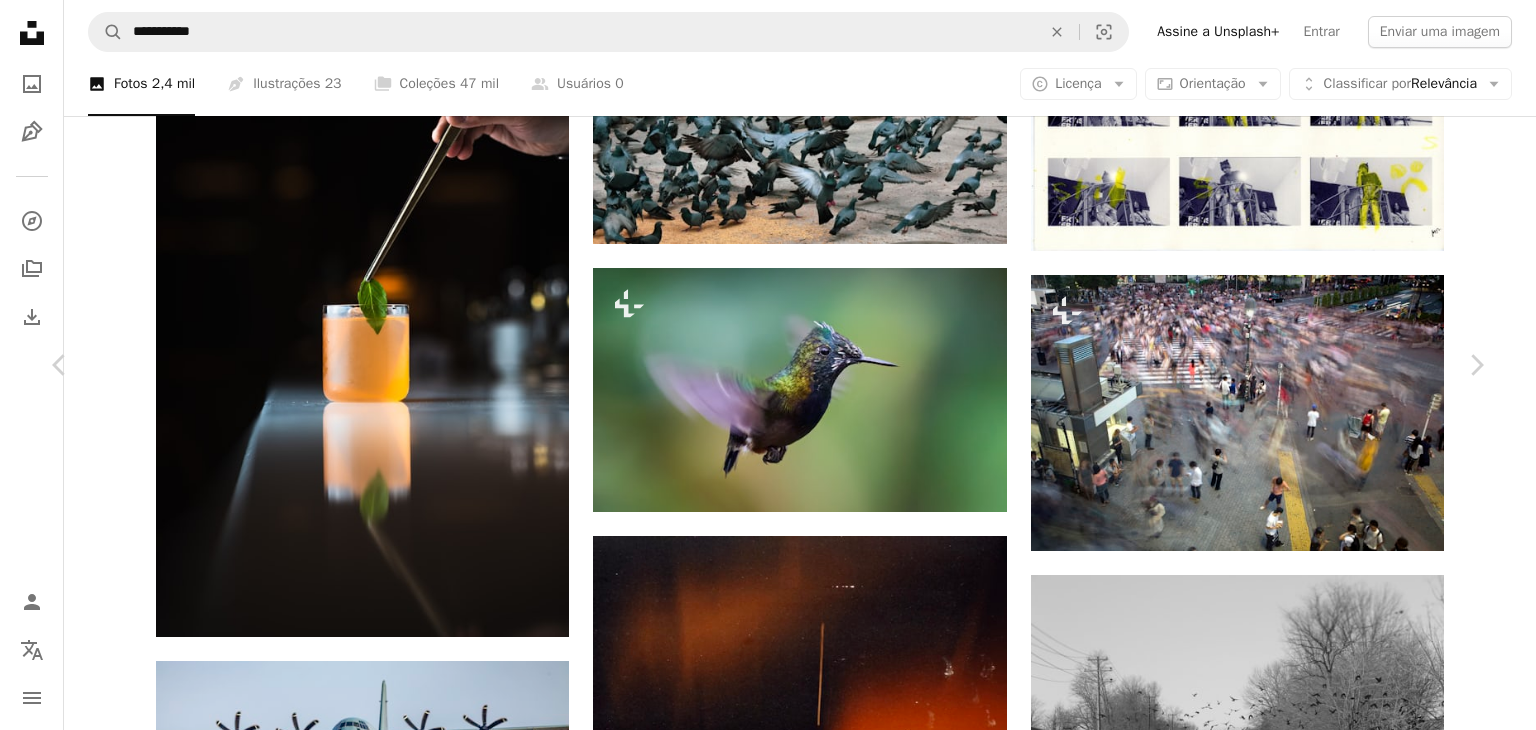 click on "A map marker [CITY], [COUNTRY]" at bounding box center [768, 4144] 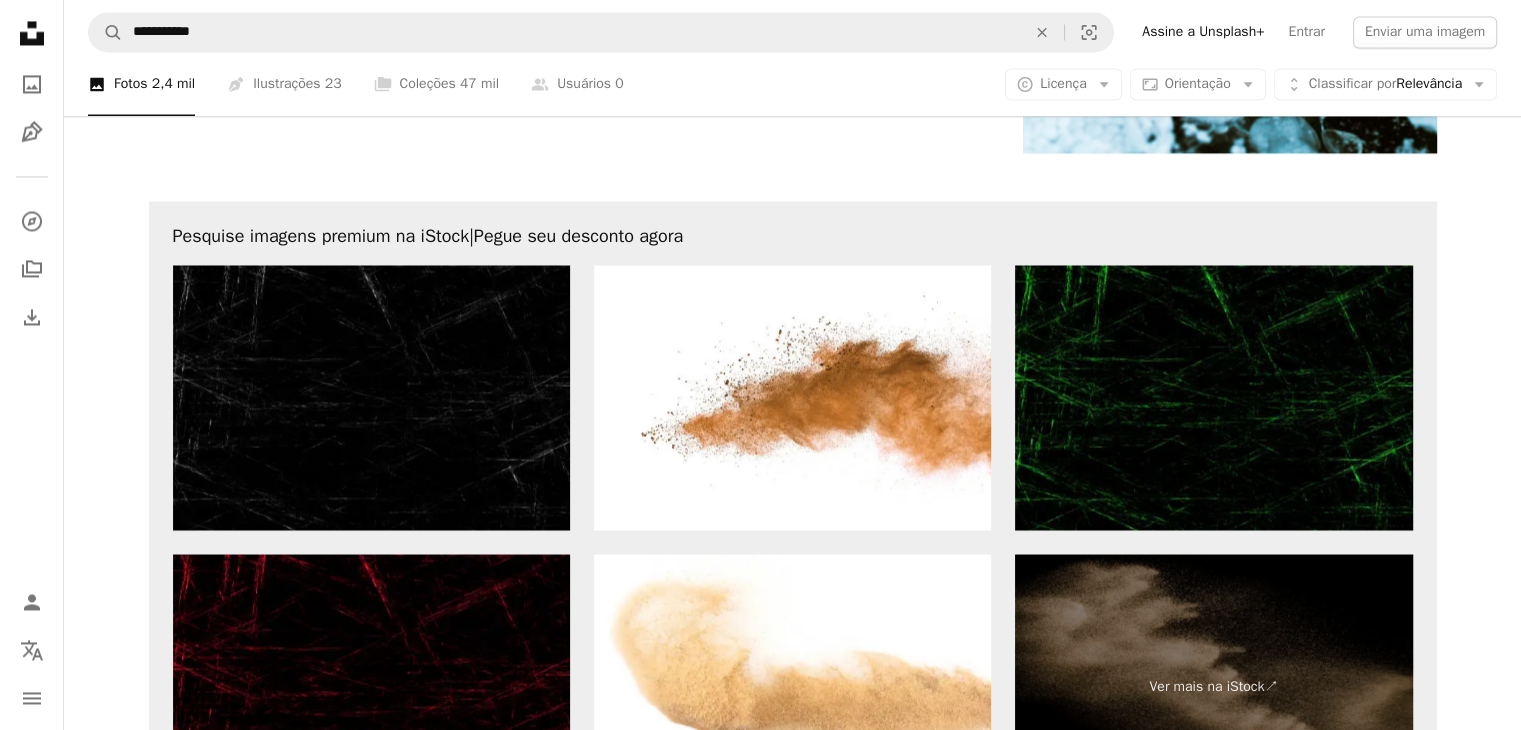 scroll, scrollTop: 3448, scrollLeft: 0, axis: vertical 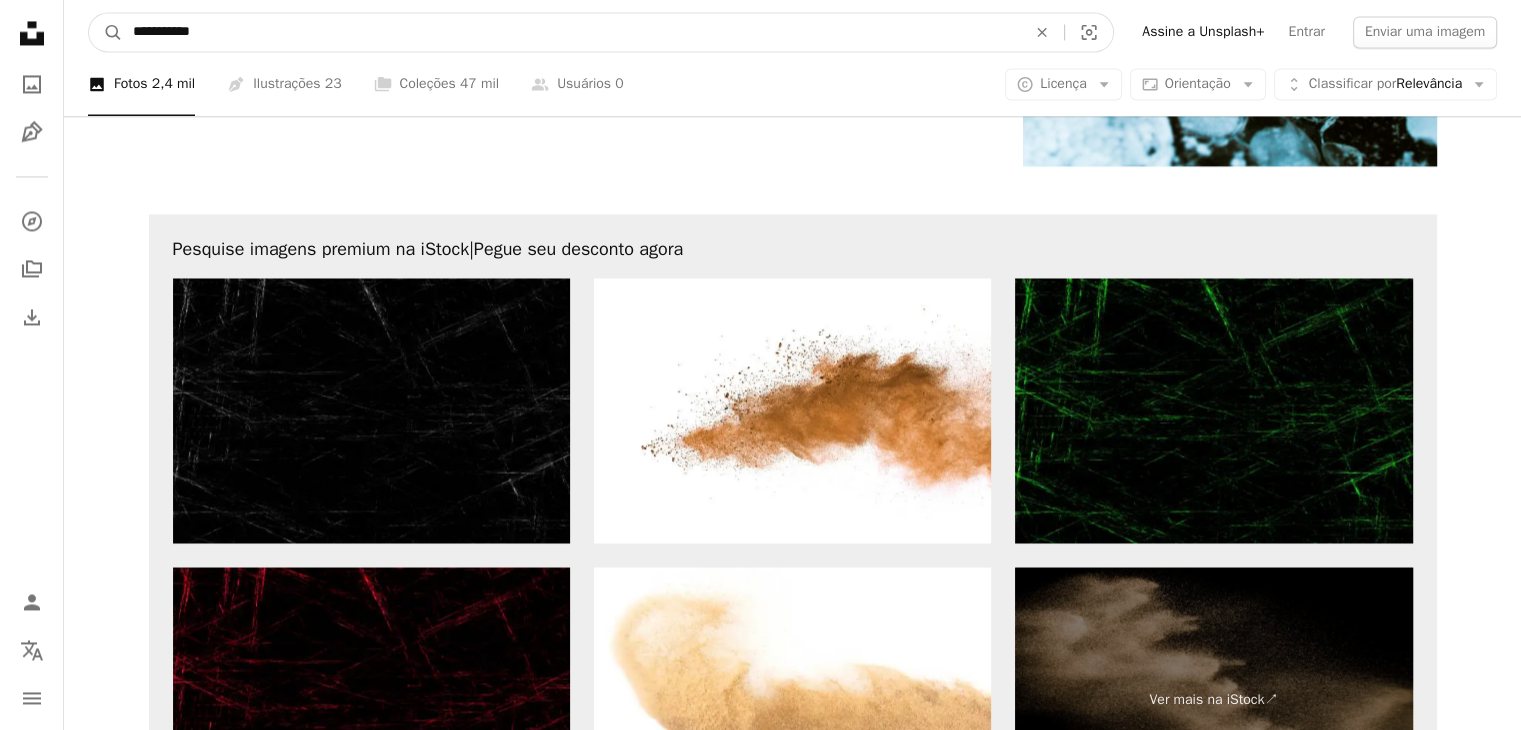 click on "**********" at bounding box center (571, 32) 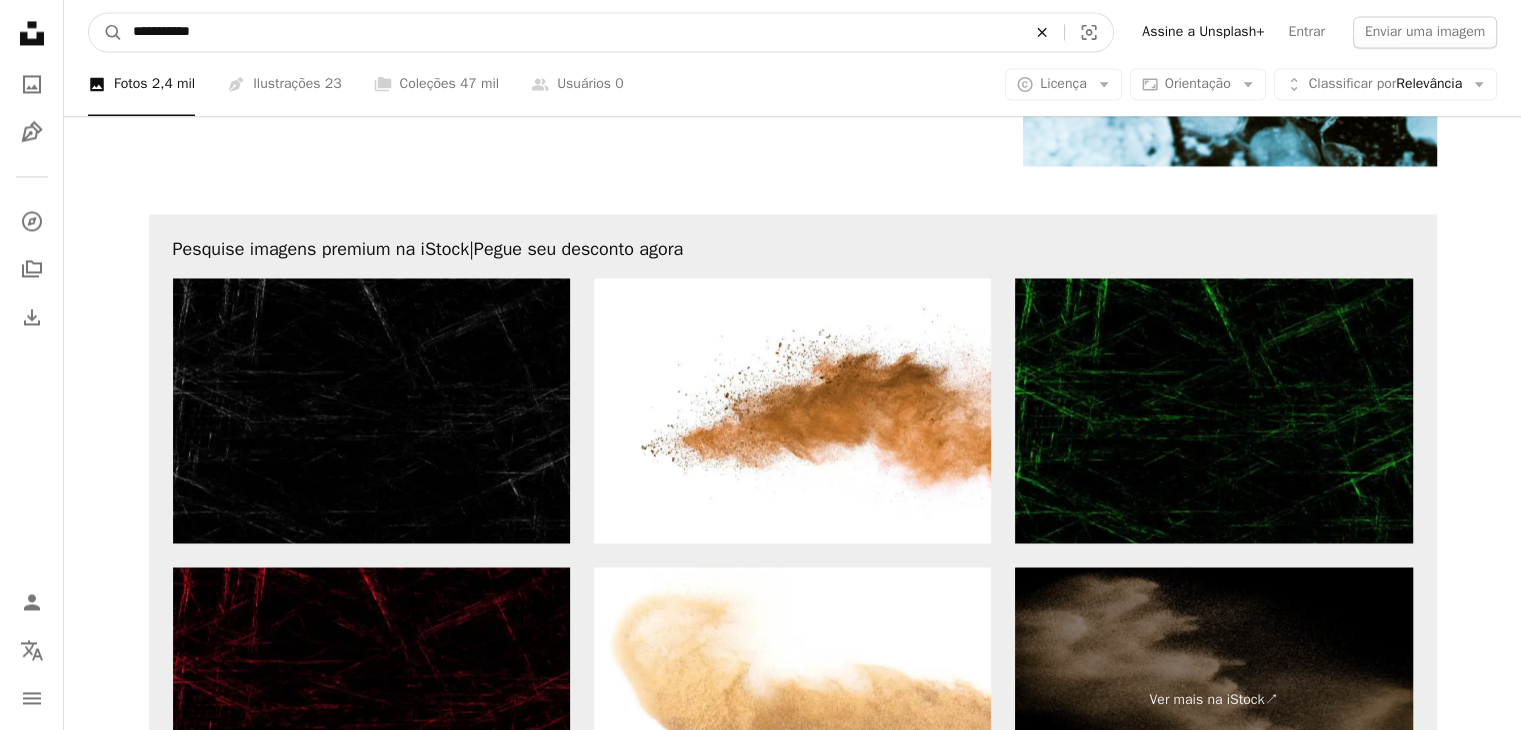 click on "An X shape" 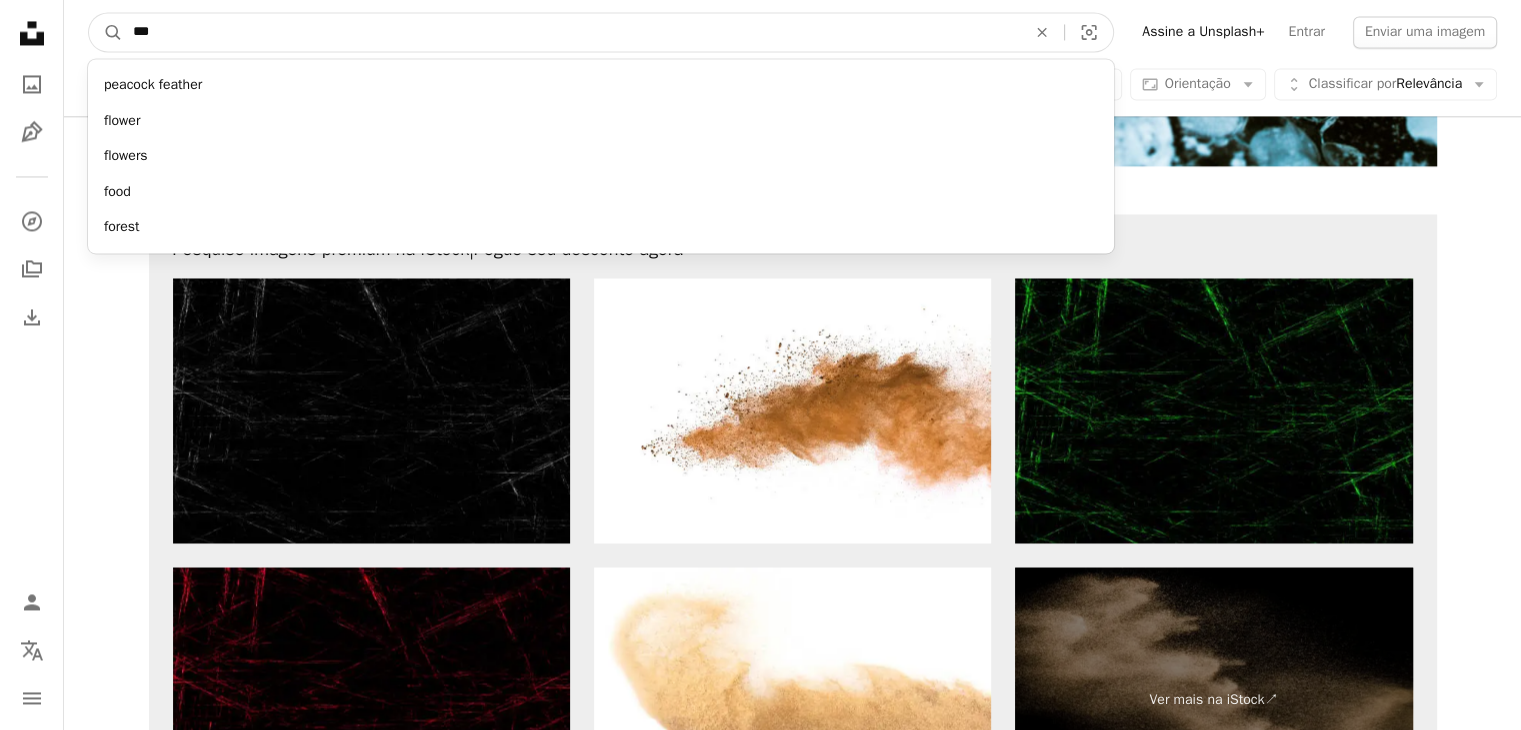 type on "****" 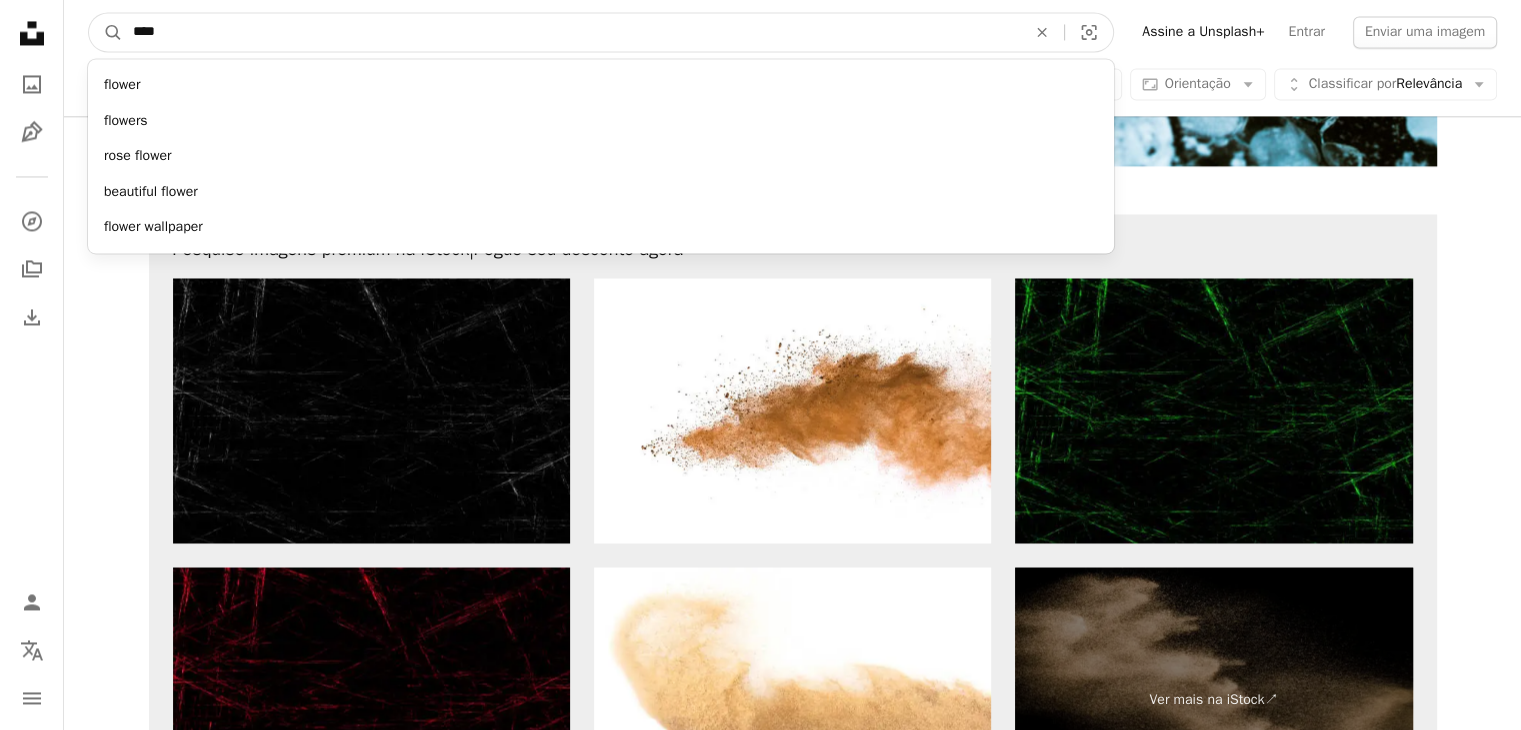 click on "A magnifying glass" at bounding box center (106, 32) 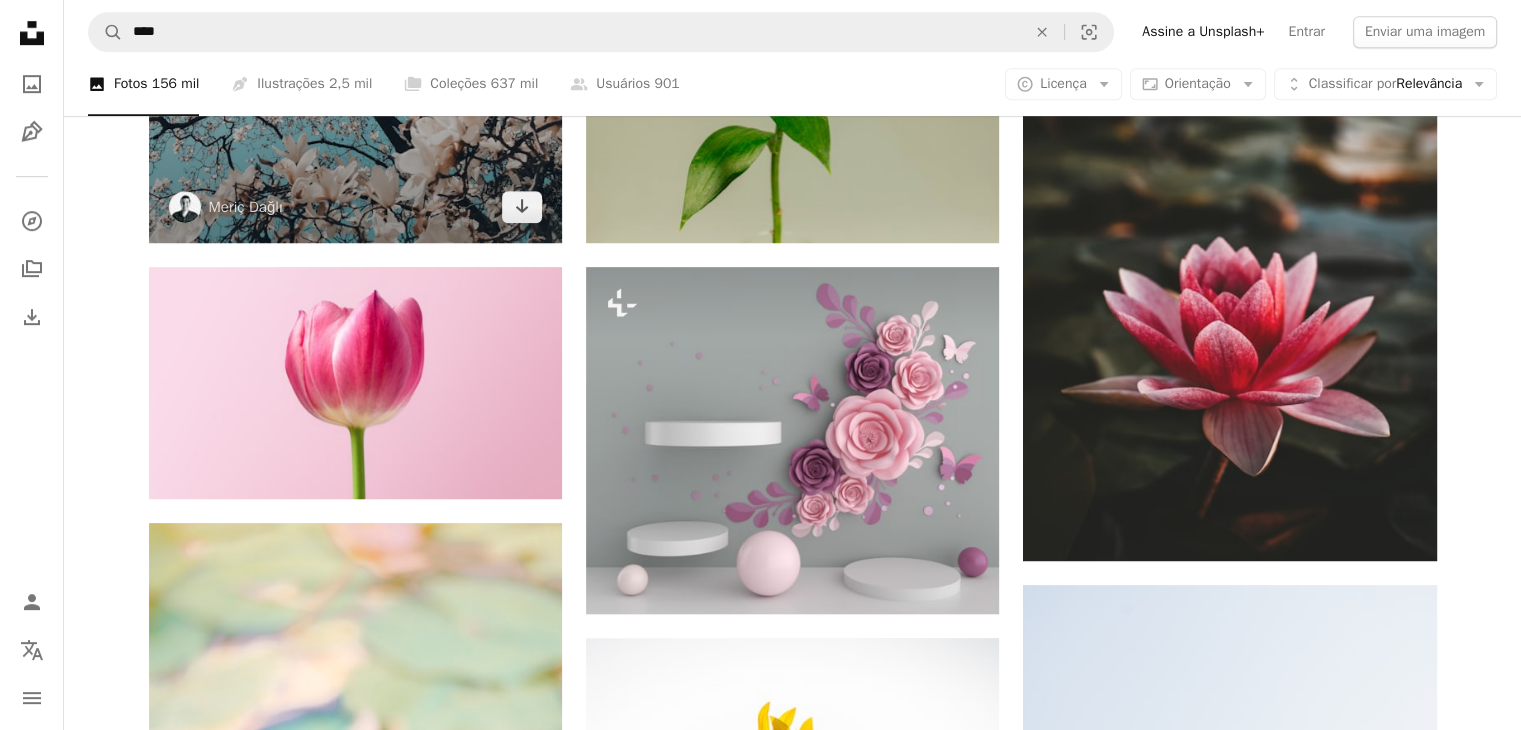 scroll, scrollTop: 1200, scrollLeft: 0, axis: vertical 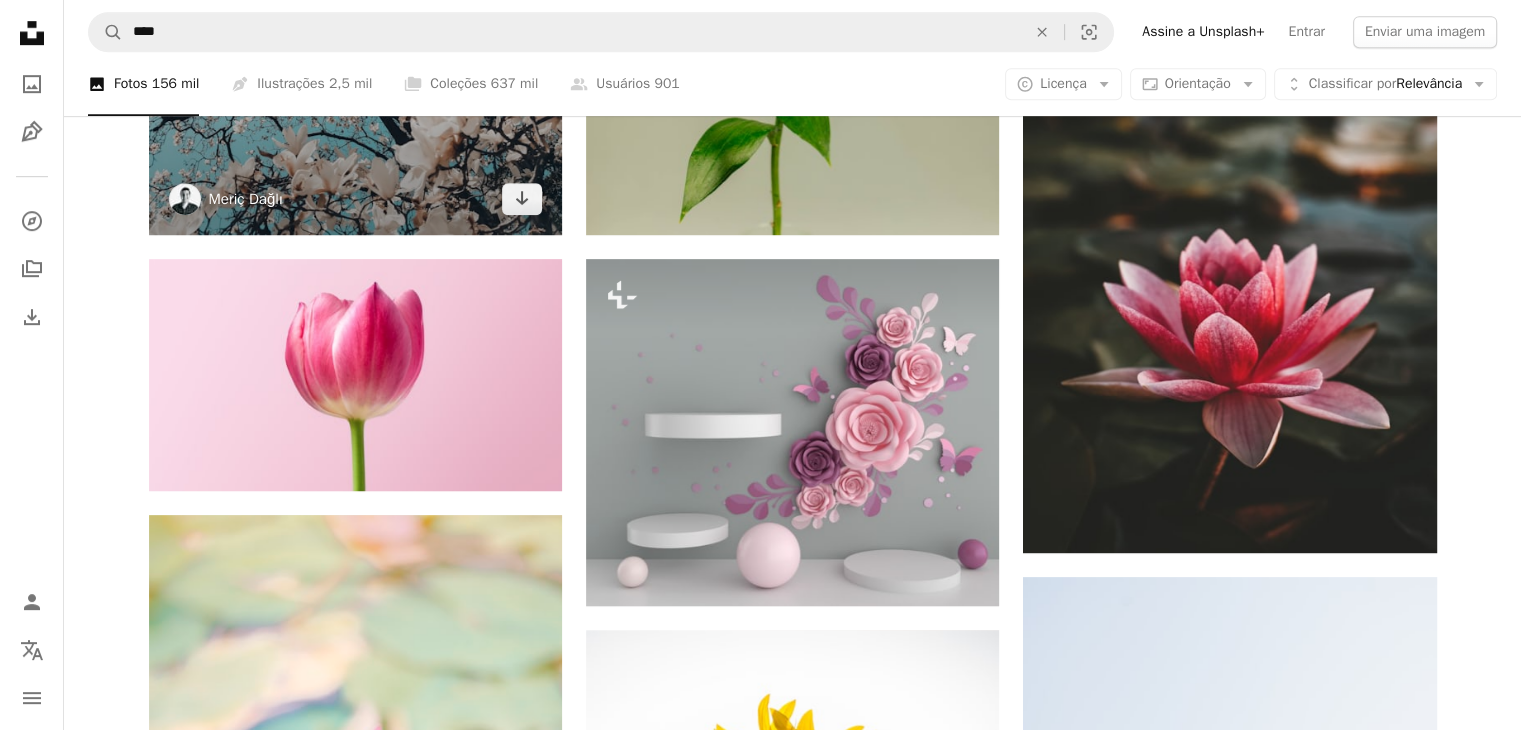 click on "Meriç Dağlı" at bounding box center [246, 199] 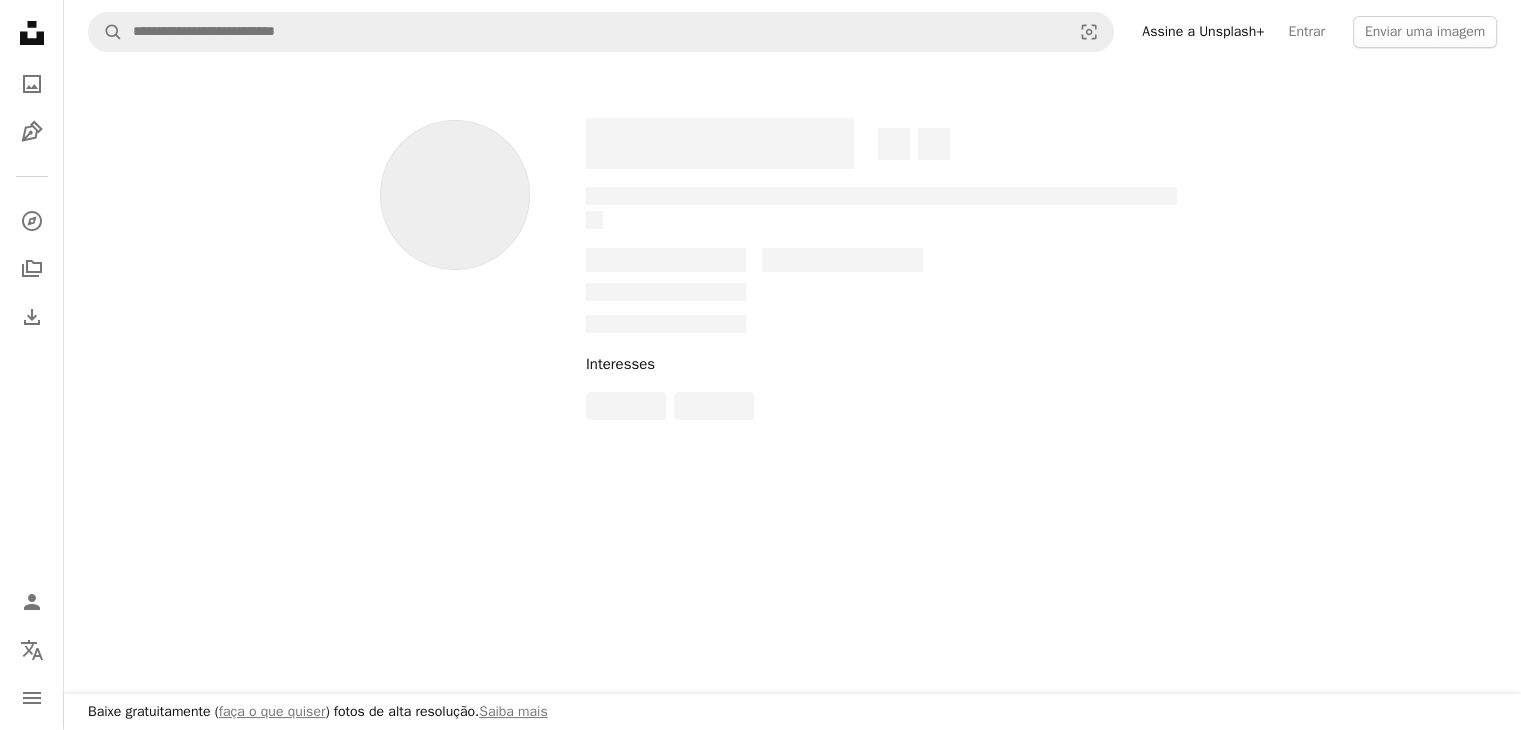 scroll, scrollTop: 0, scrollLeft: 0, axis: both 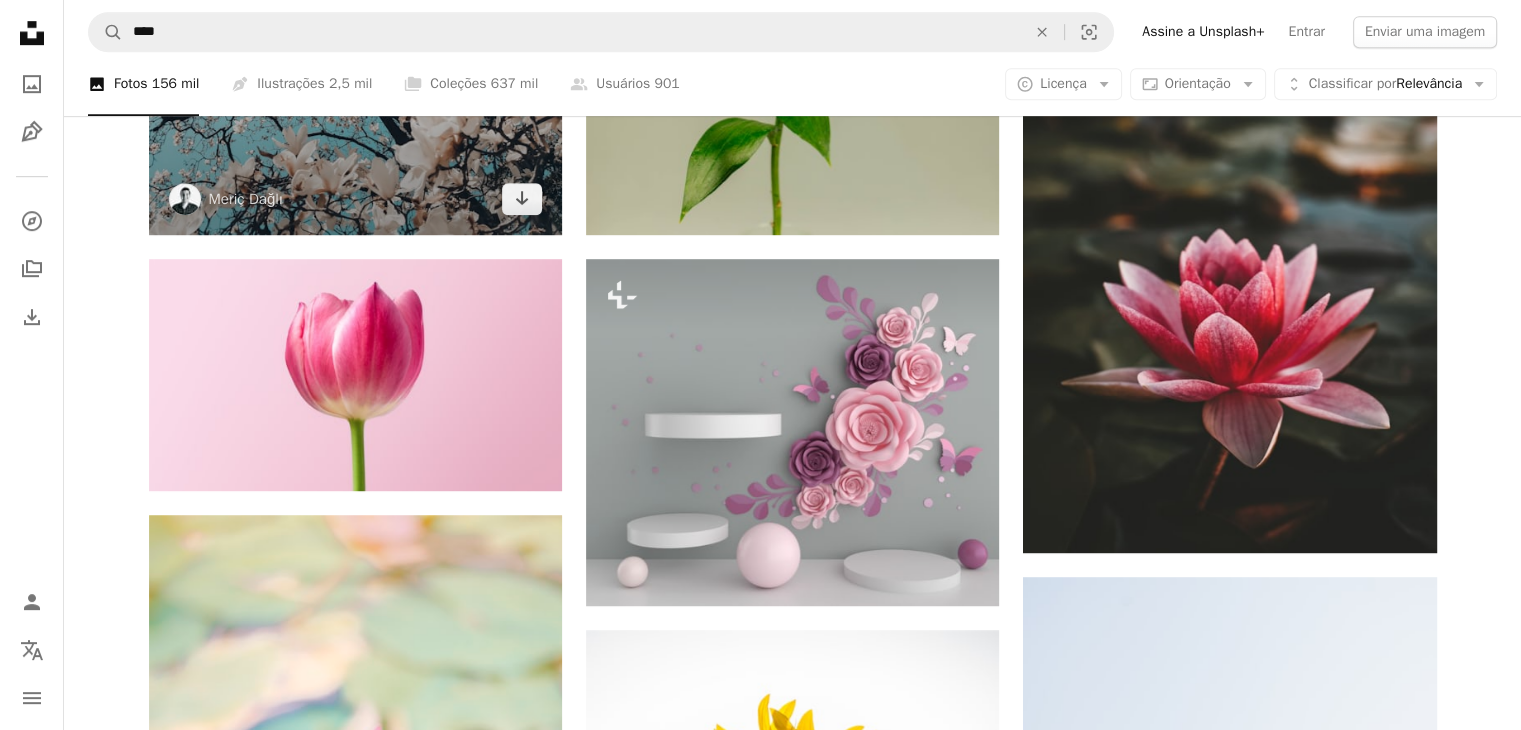 click at bounding box center [355, -24] 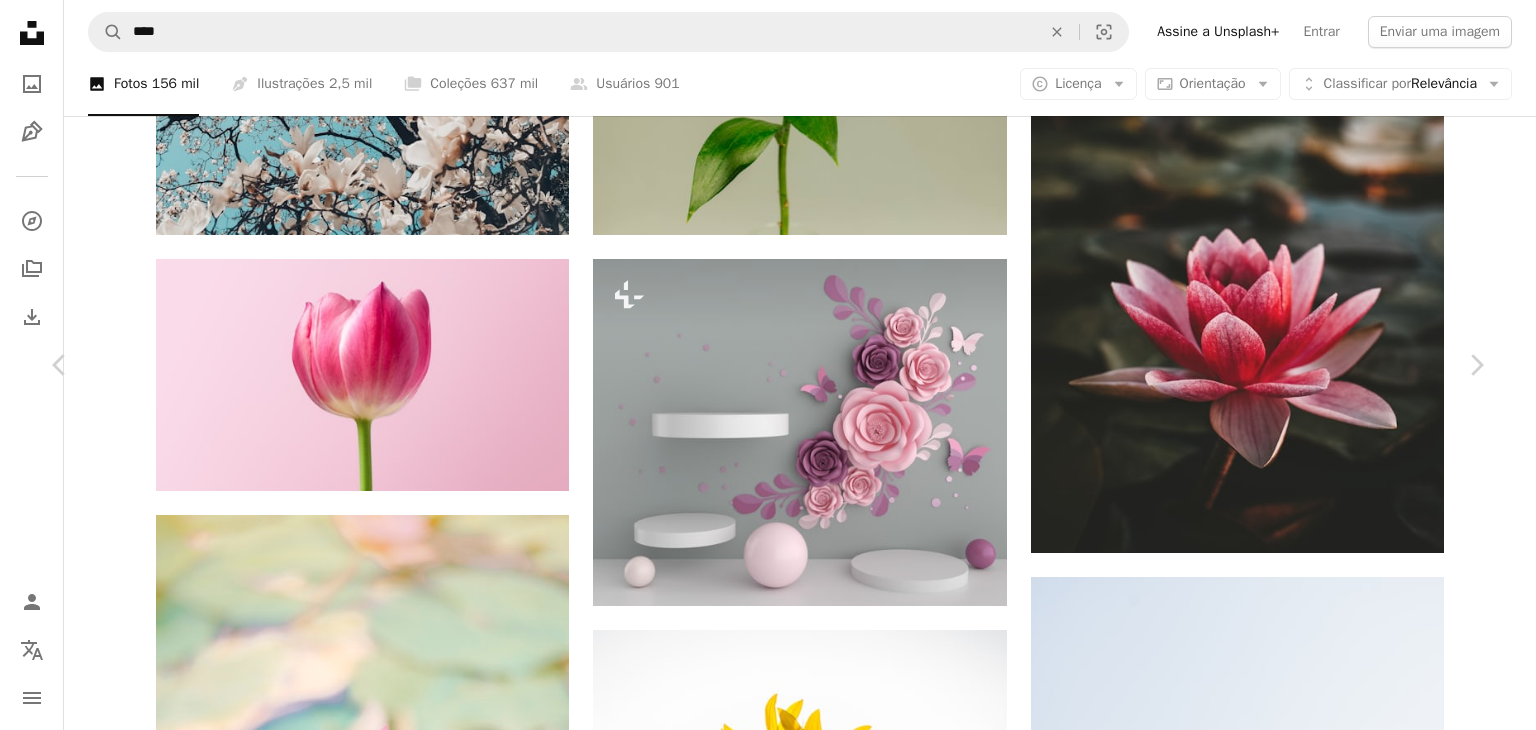 scroll, scrollTop: 800, scrollLeft: 0, axis: vertical 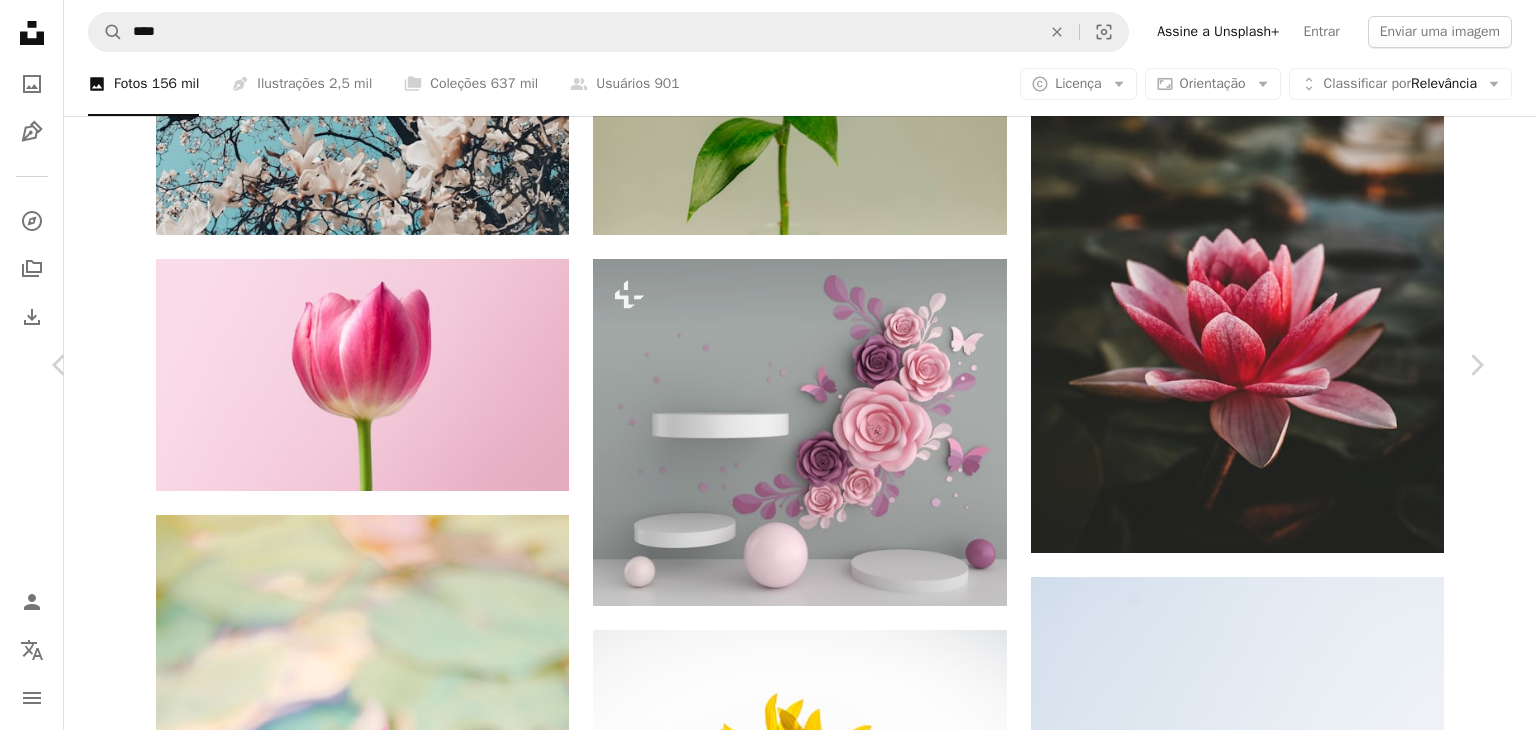 click at bounding box center (603, 4914) 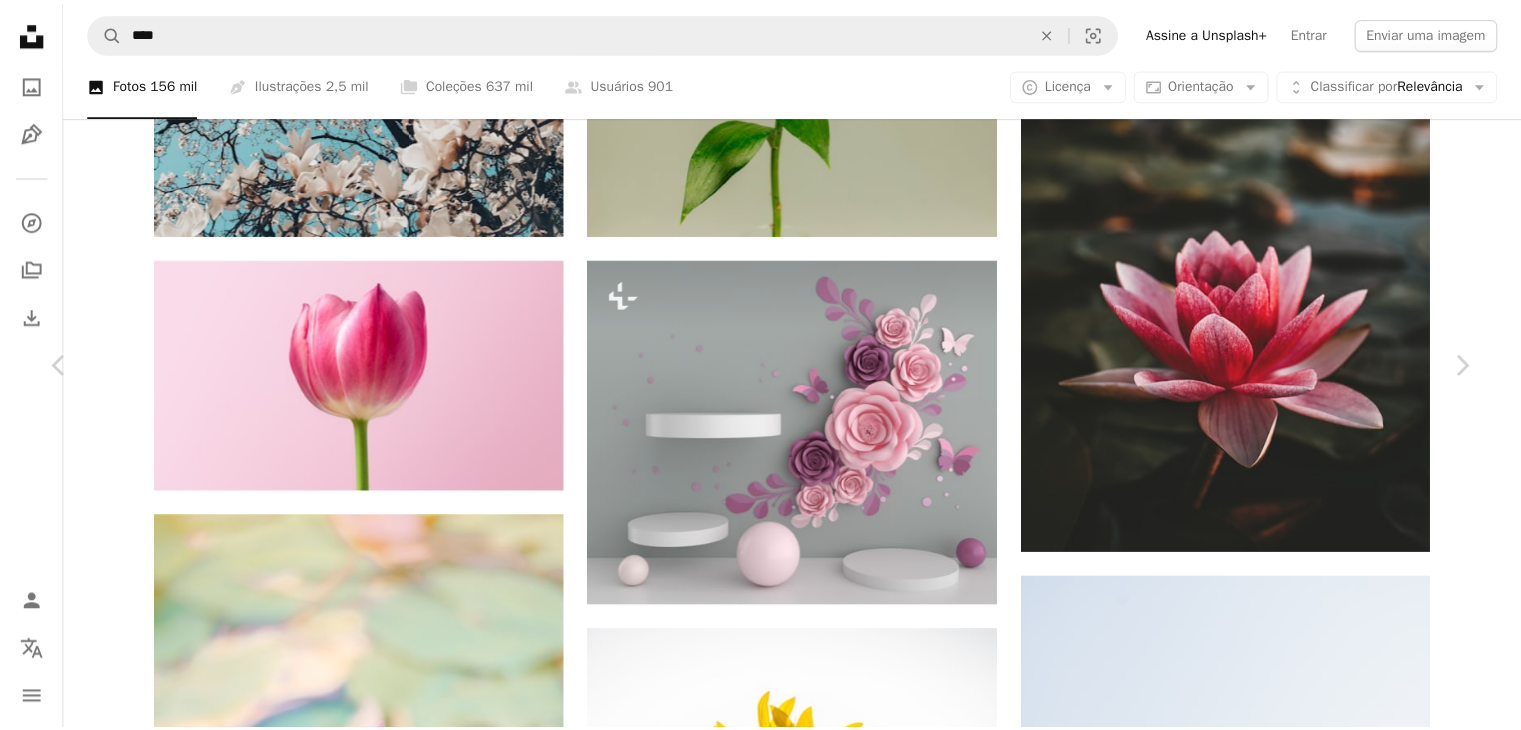 scroll, scrollTop: 2500, scrollLeft: 0, axis: vertical 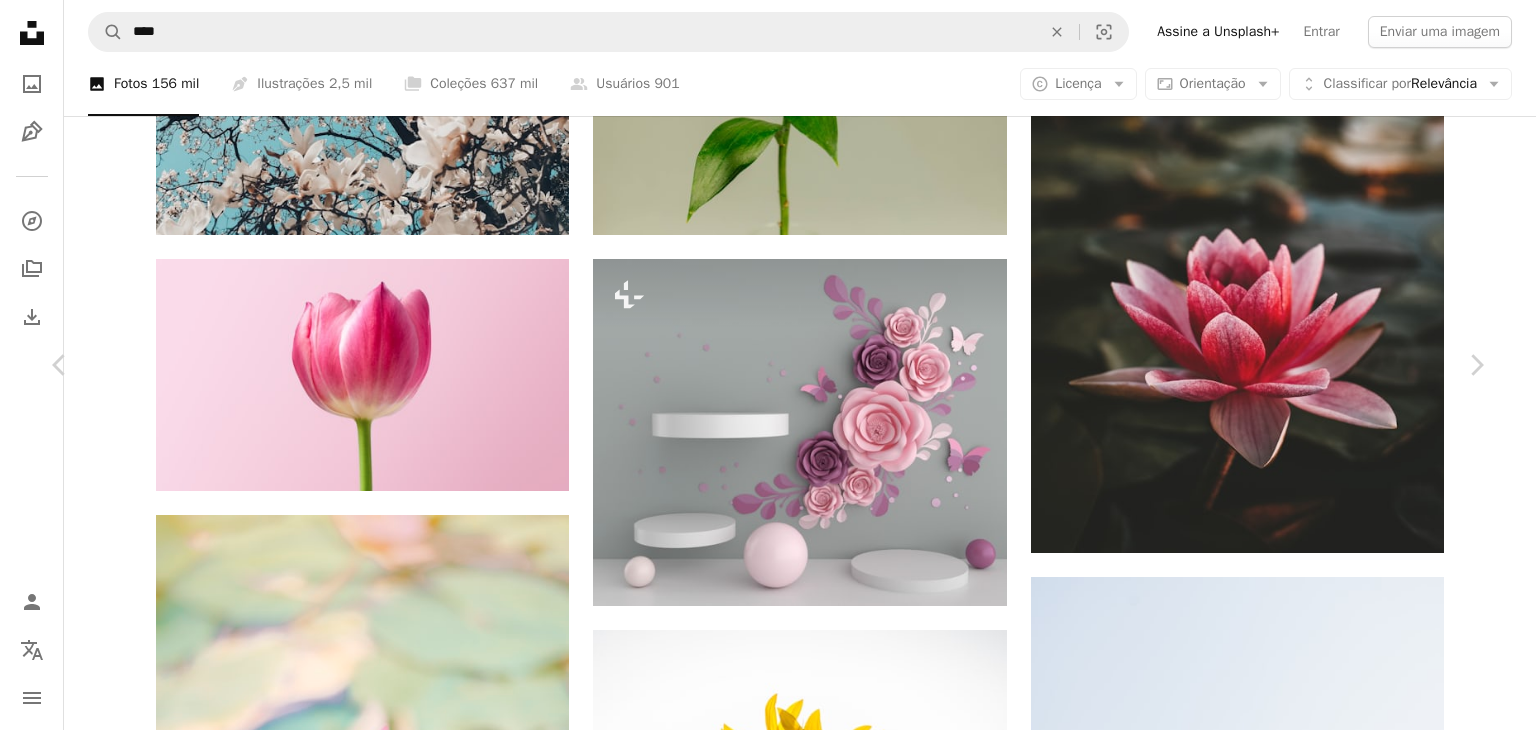 click on "A heart A plus sign [NAME] A heart A plus sign [NAME] A heart A plus sign [NAME] A heart A plus sign" at bounding box center [768, 4856] 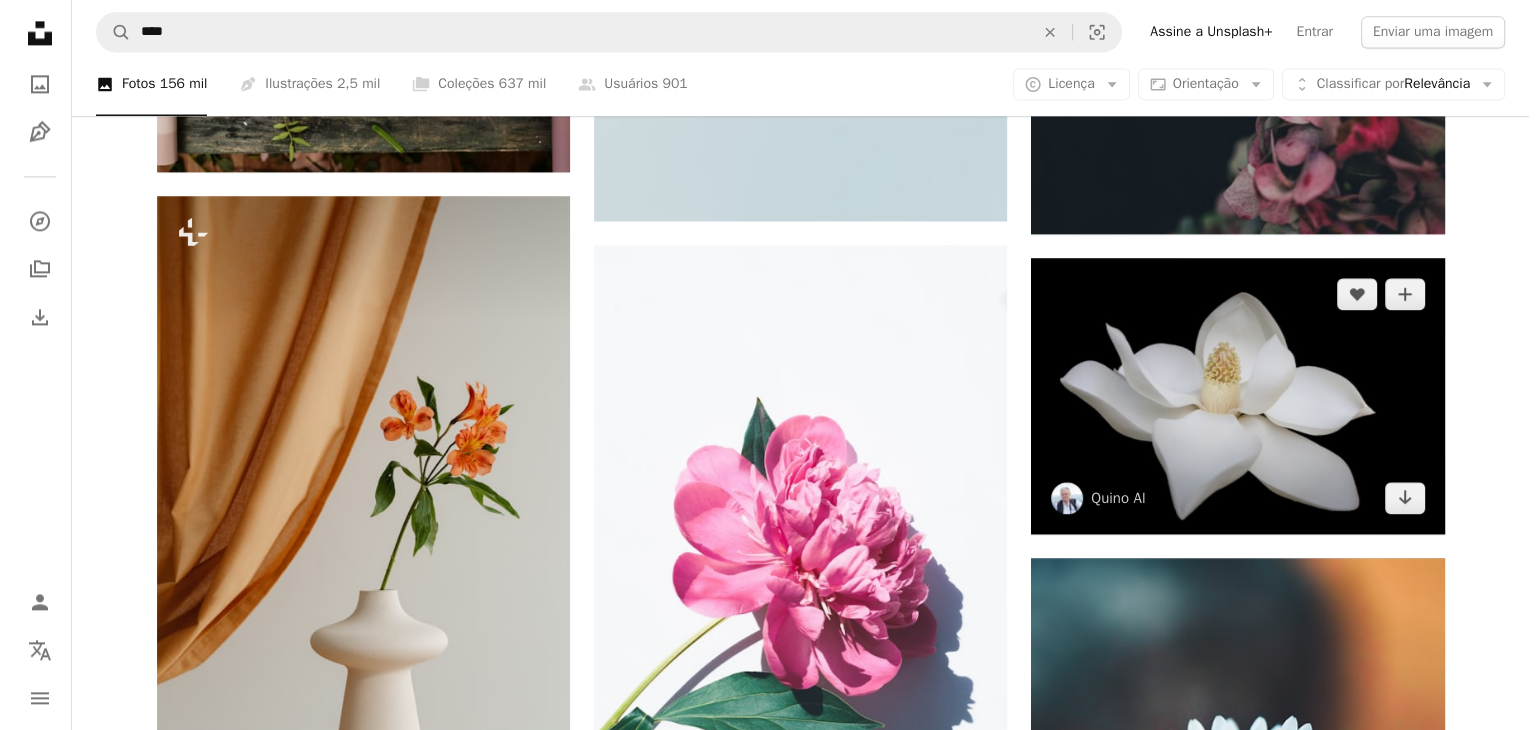scroll, scrollTop: 2800, scrollLeft: 0, axis: vertical 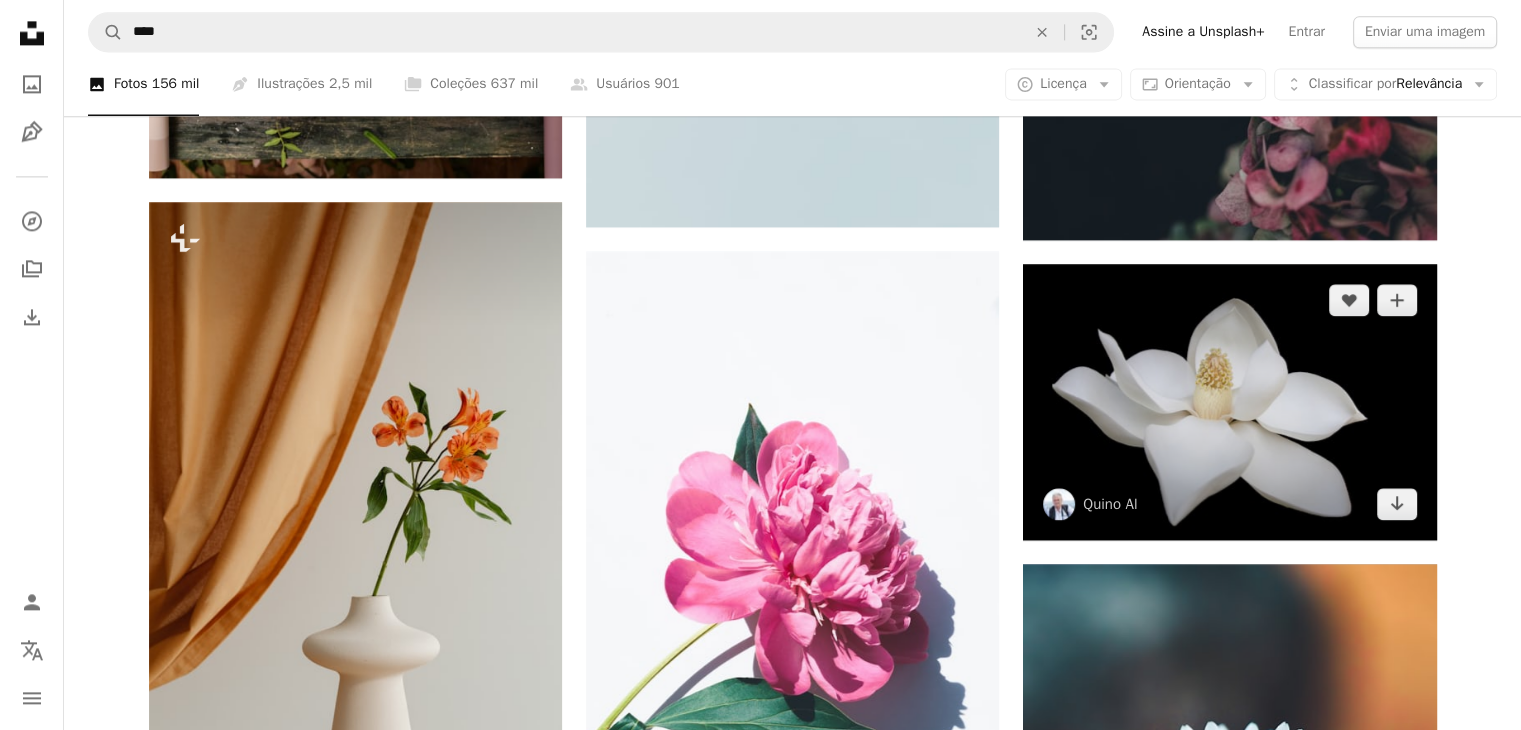 click at bounding box center (1229, 401) 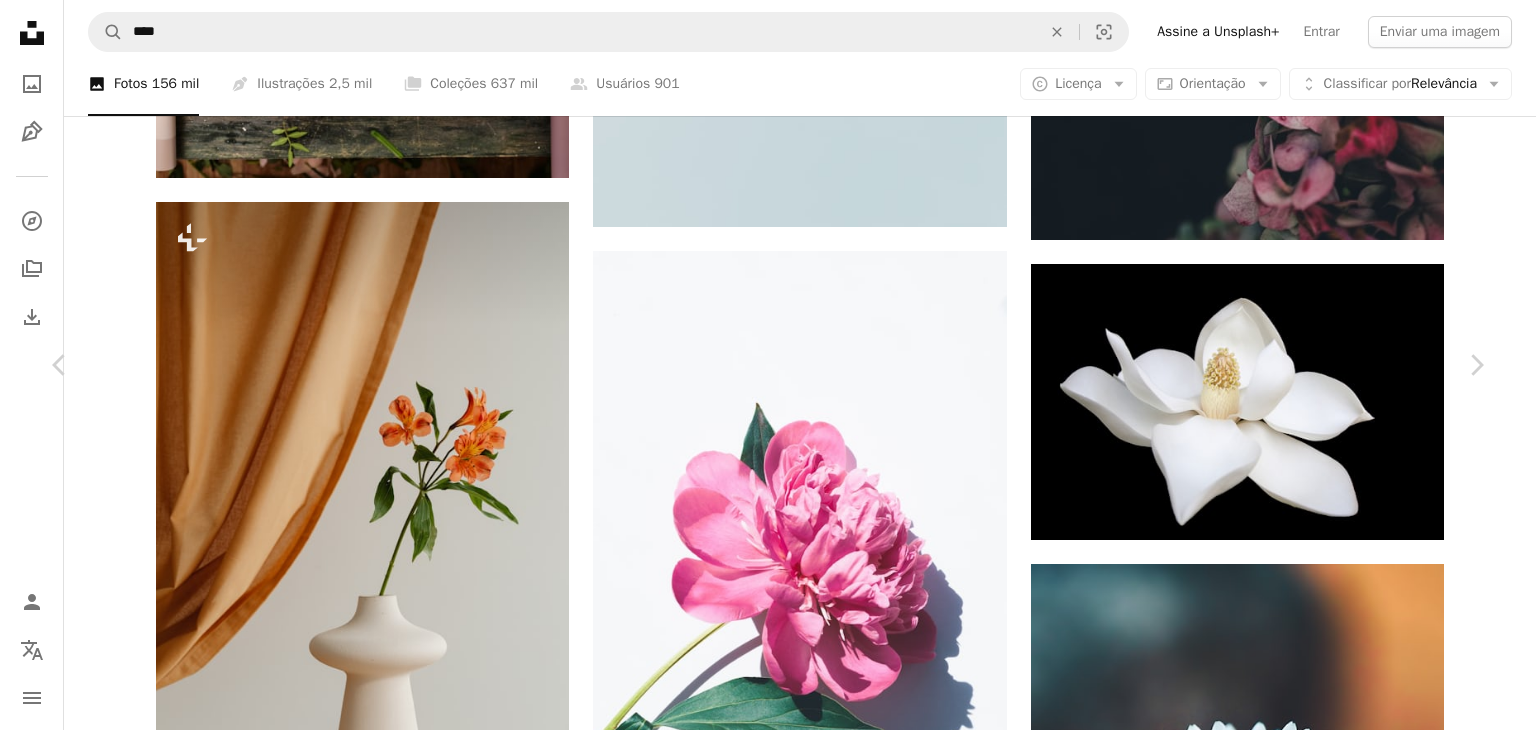 scroll, scrollTop: 1200, scrollLeft: 0, axis: vertical 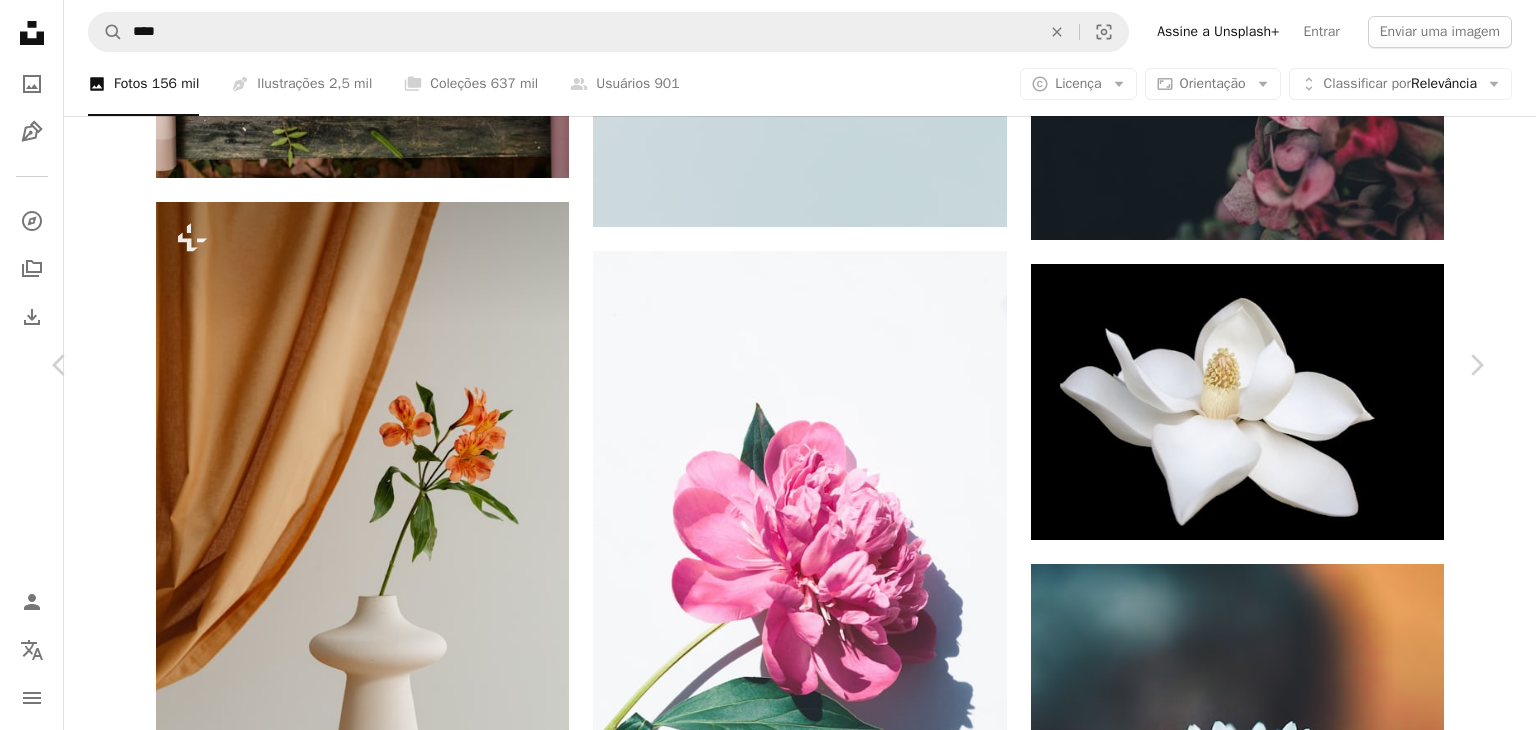 click at bounding box center (341, 6889) 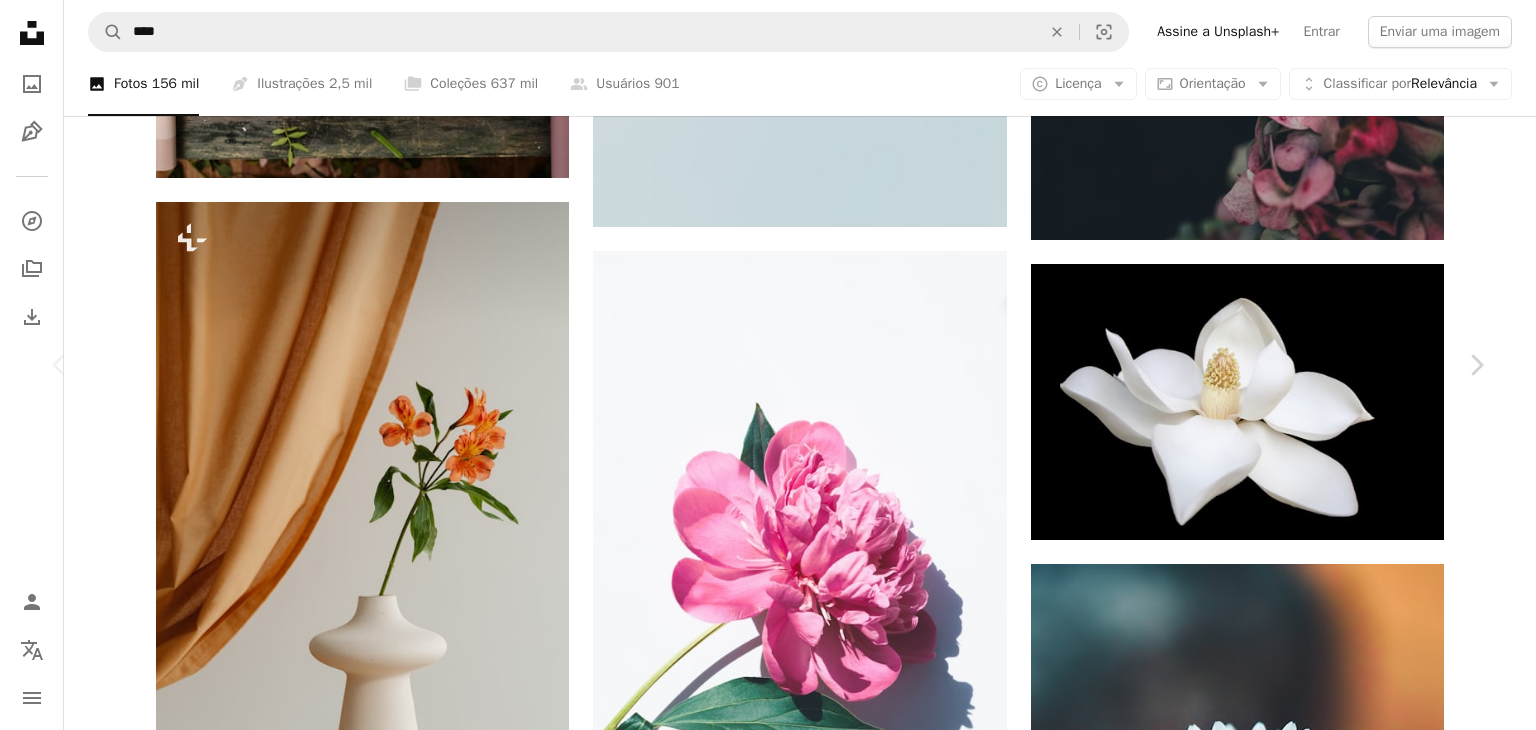 scroll, scrollTop: 1900, scrollLeft: 0, axis: vertical 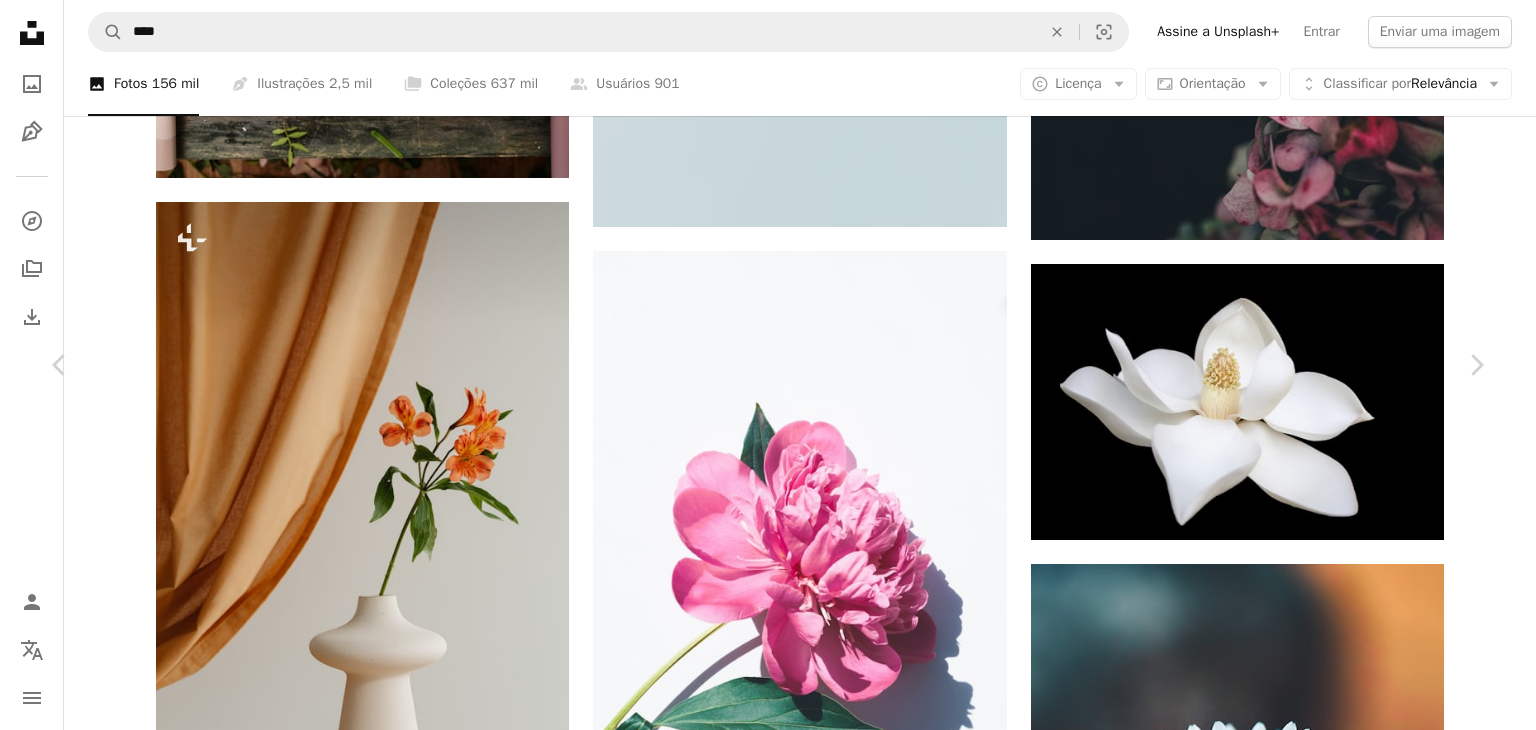drag, startPoint x: 648, startPoint y: 273, endPoint x: 908, endPoint y: 192, distance: 272.32516 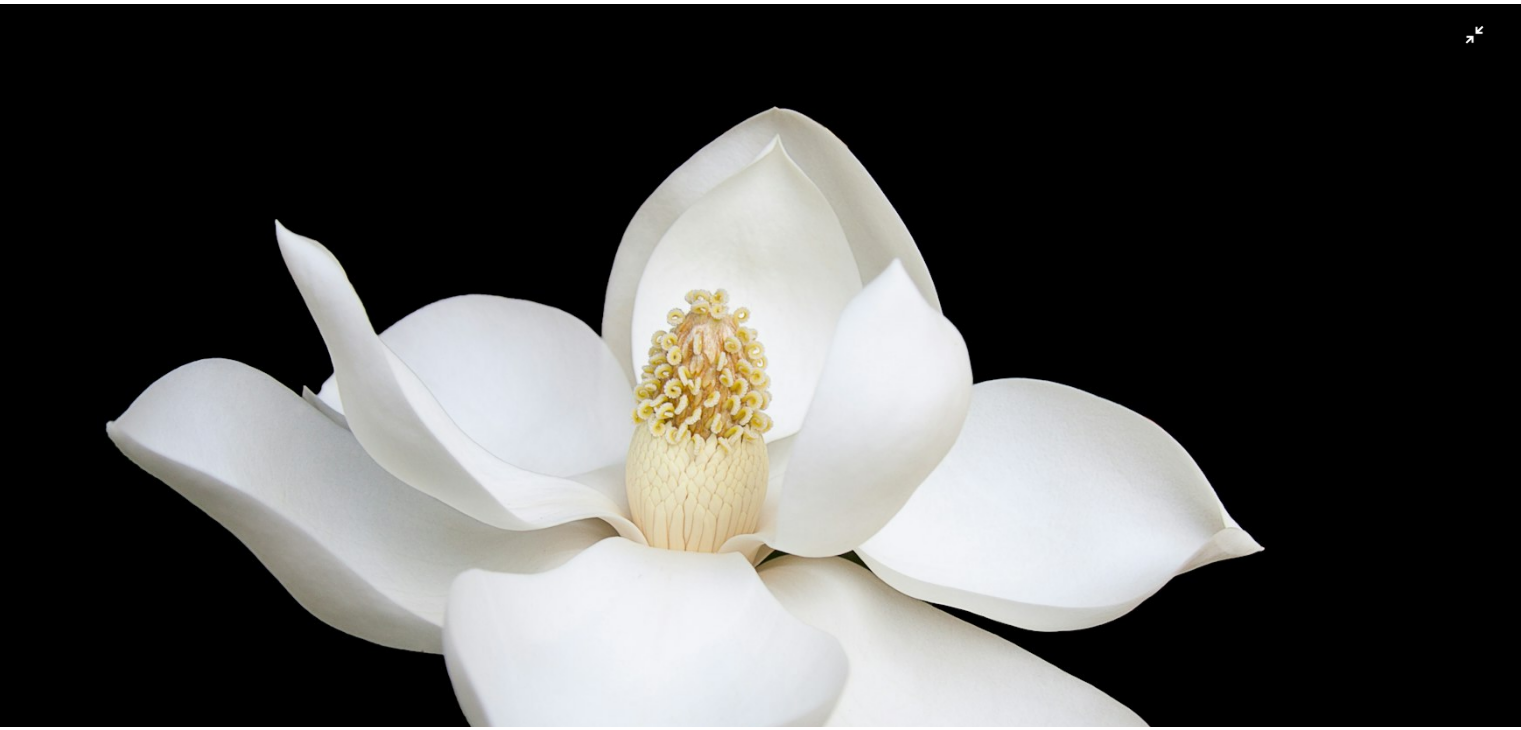 scroll, scrollTop: 0, scrollLeft: 0, axis: both 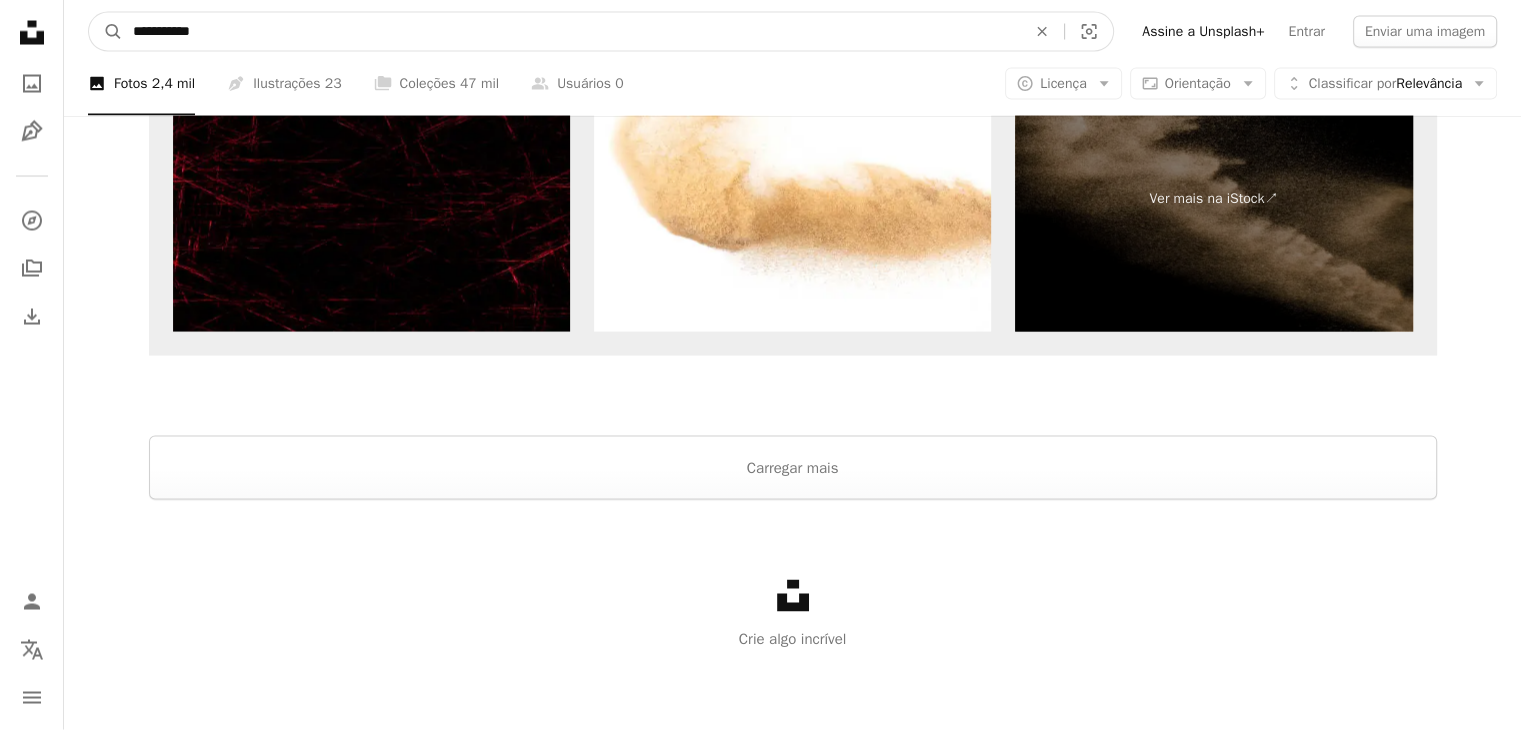 click on "**********" at bounding box center [571, 32] 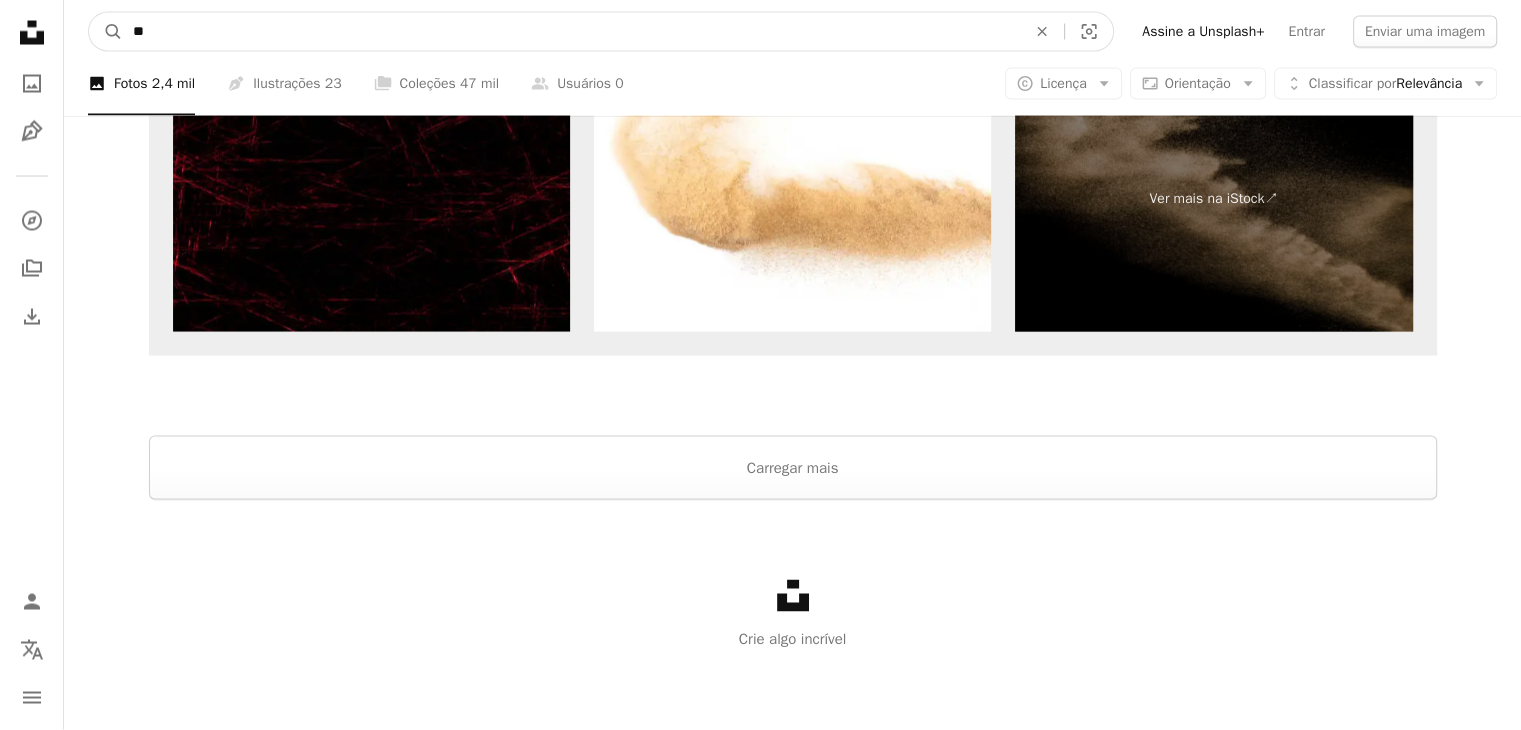 type on "*" 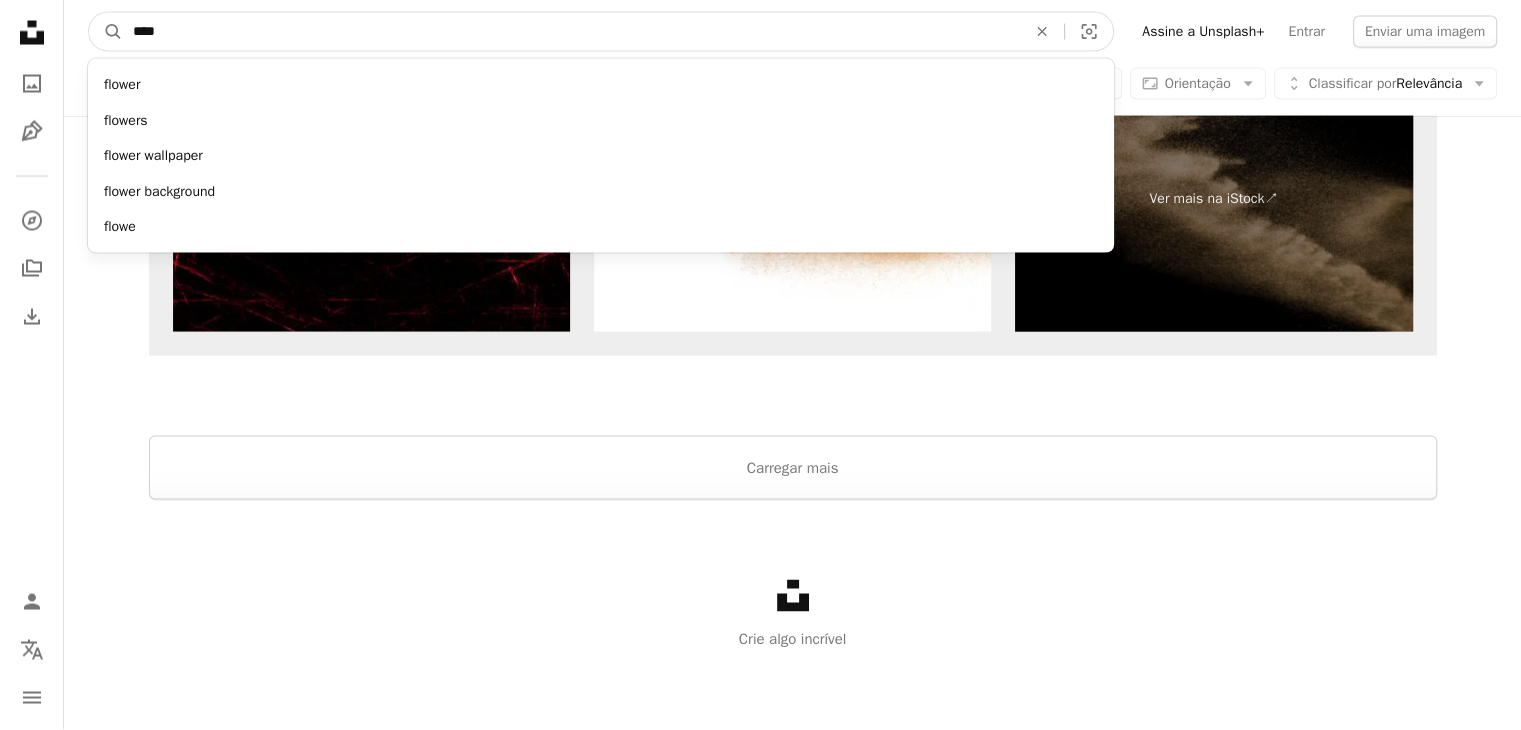 type on "****" 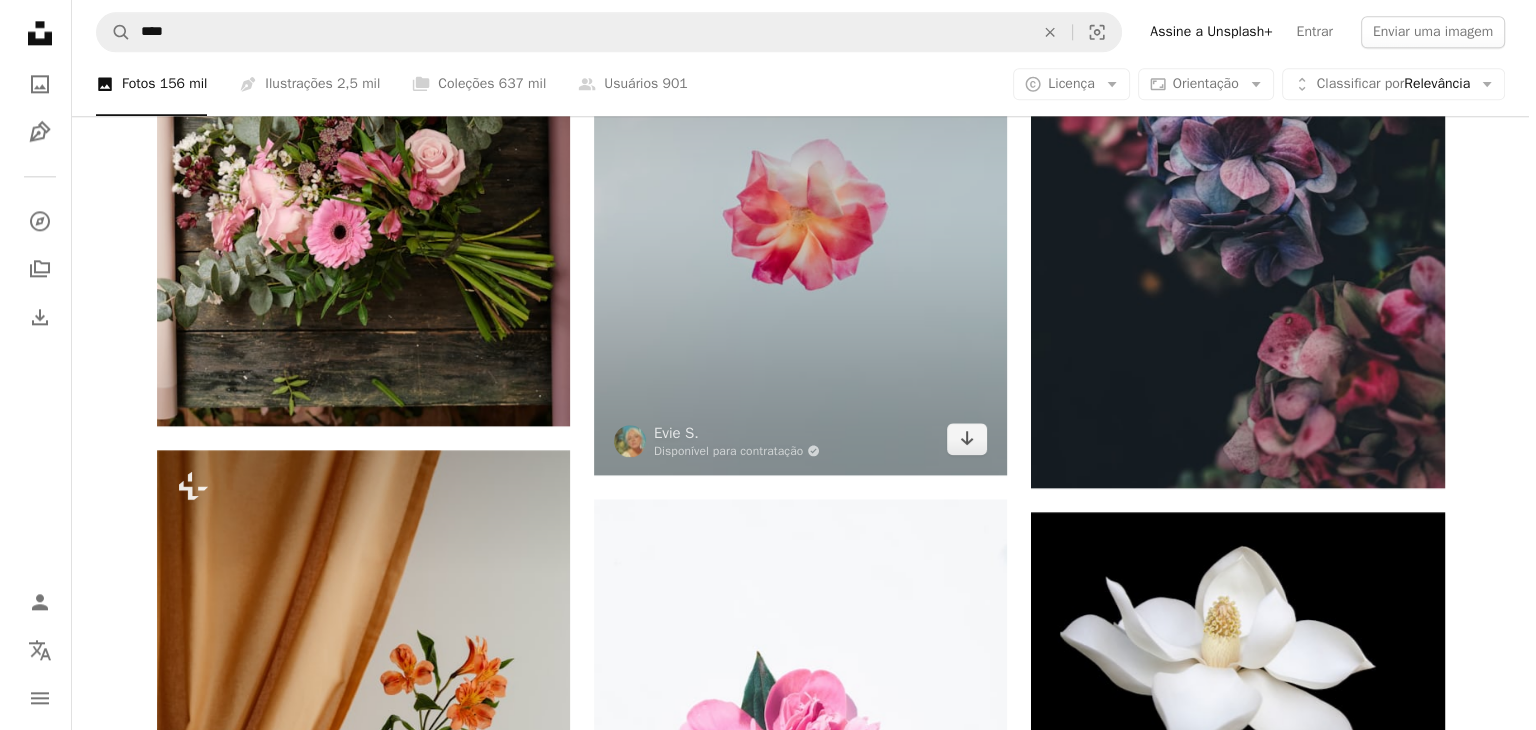 scroll, scrollTop: 2500, scrollLeft: 0, axis: vertical 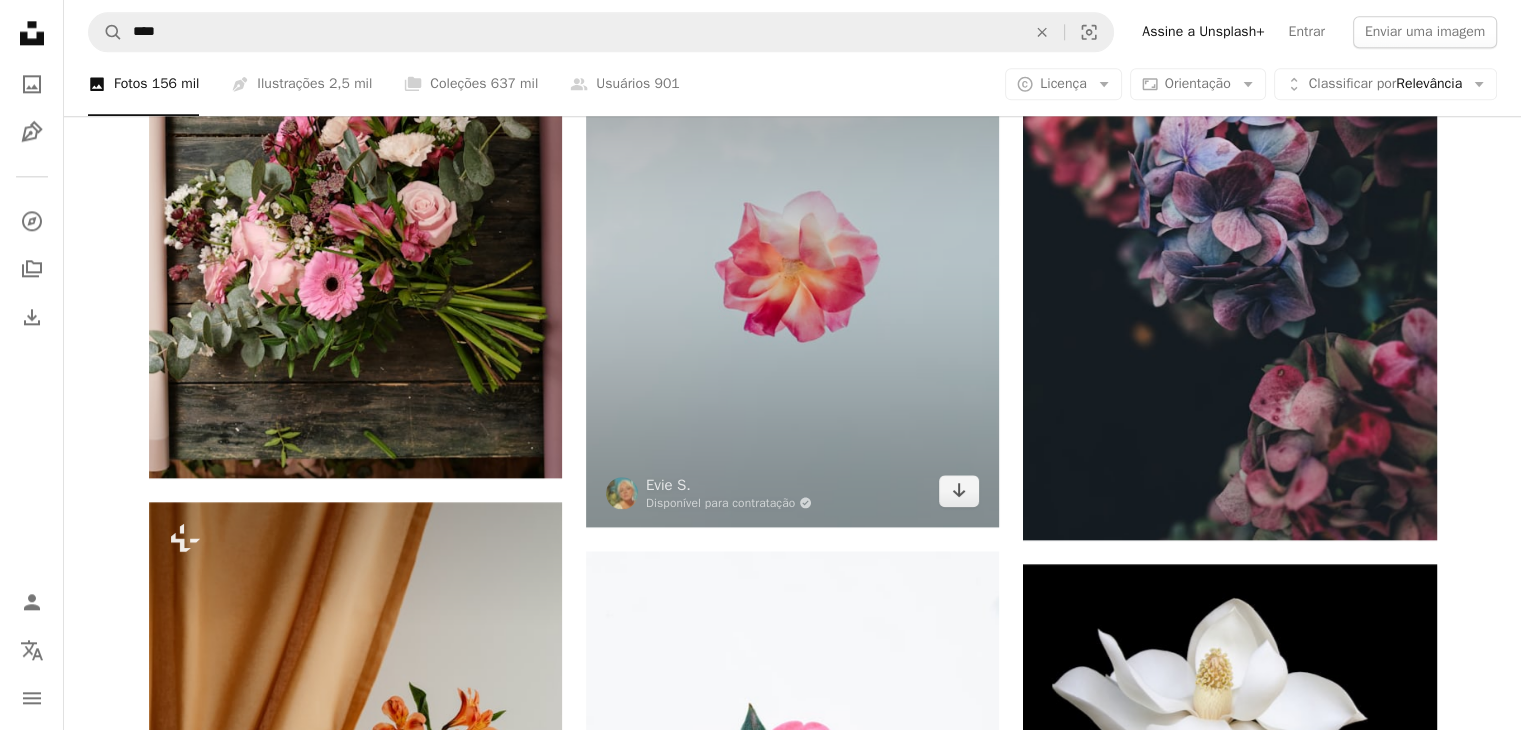 click at bounding box center [792, 250] 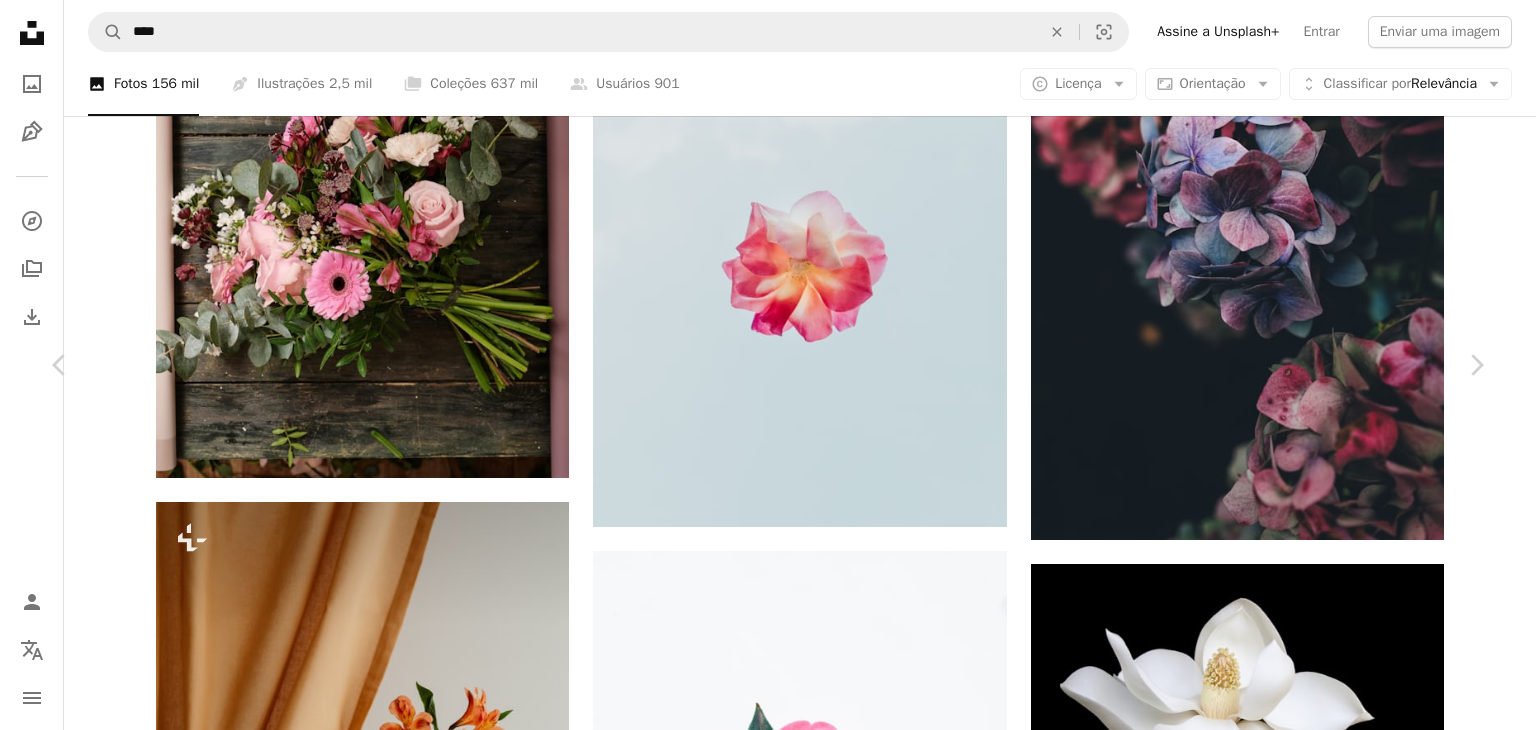 scroll, scrollTop: 1300, scrollLeft: 0, axis: vertical 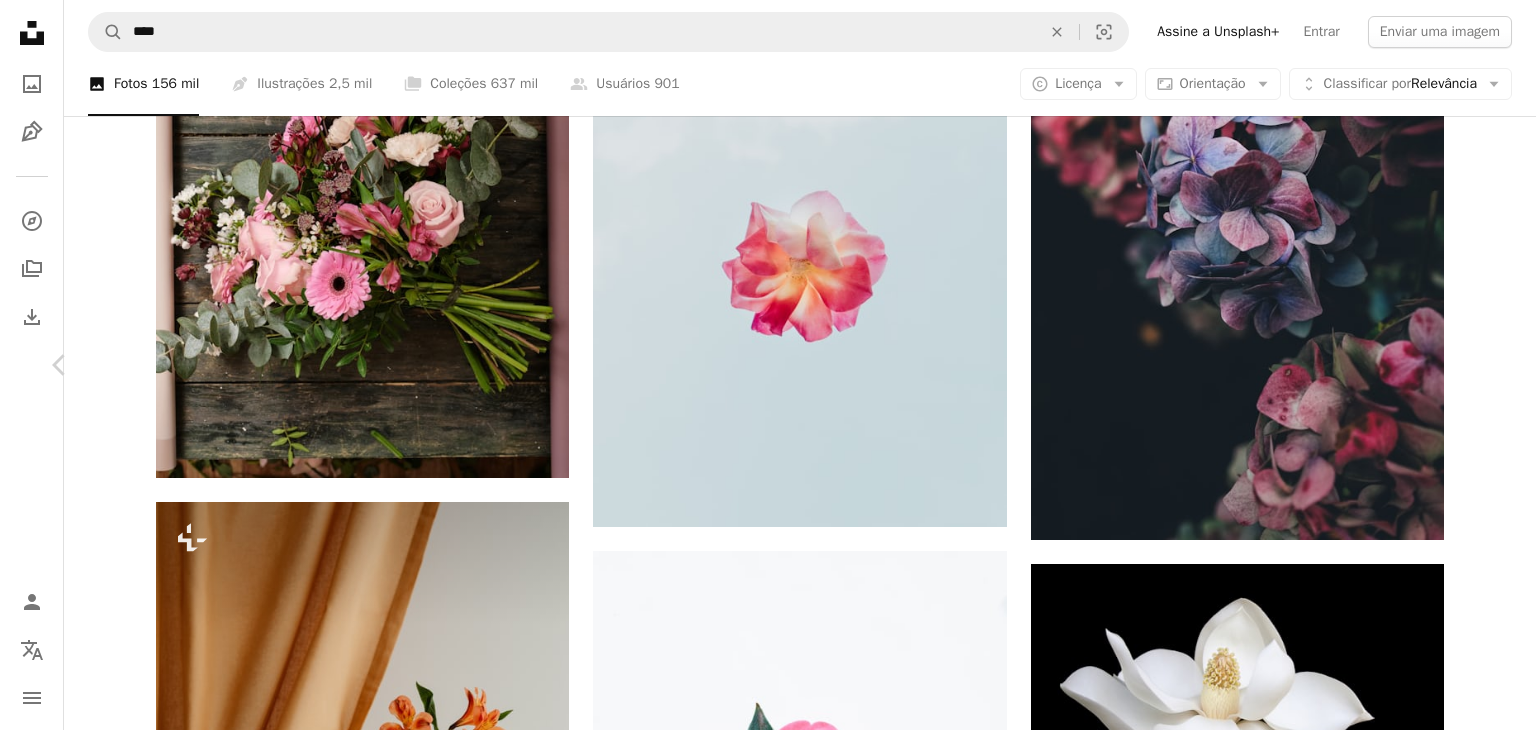 click on "Chevron right" at bounding box center (1476, 365) 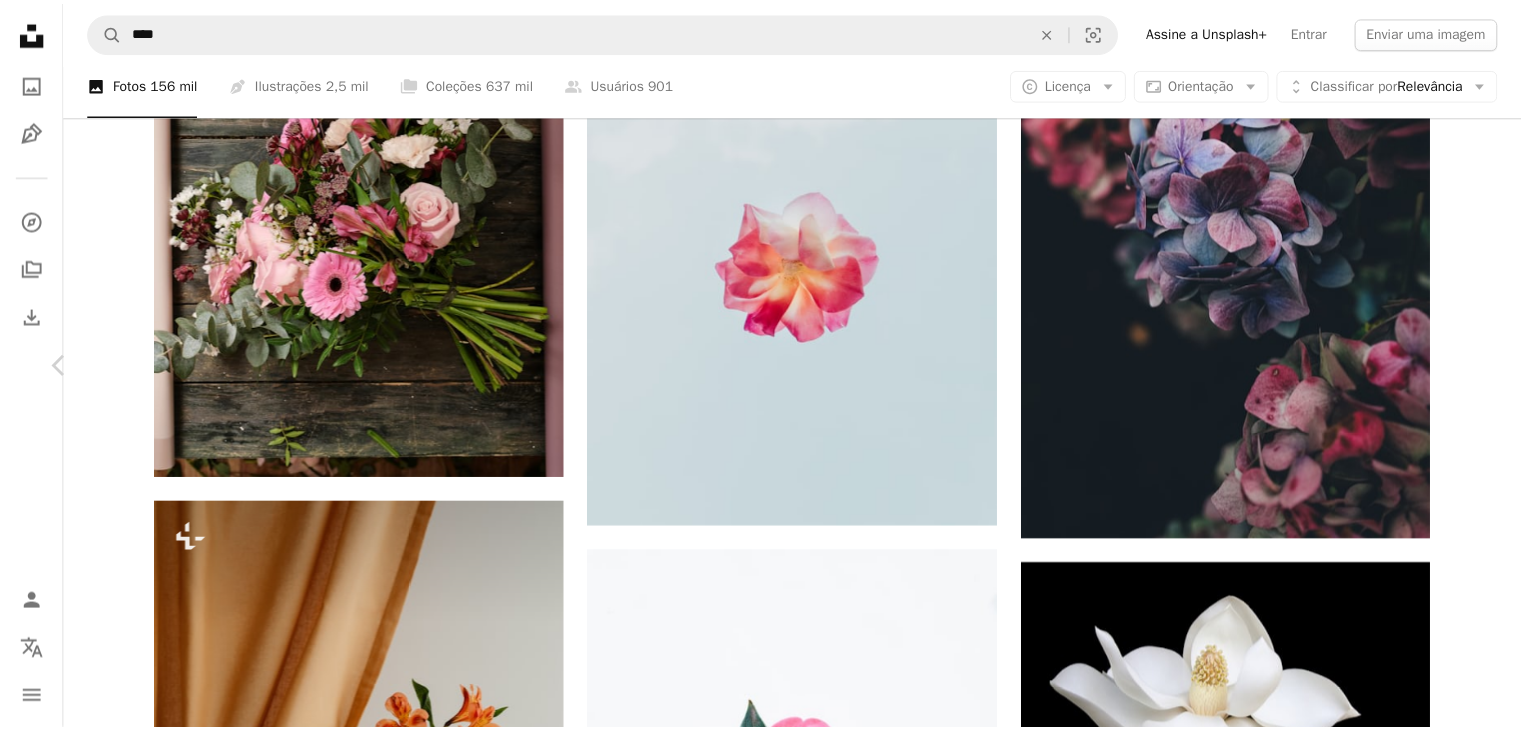 scroll, scrollTop: 0, scrollLeft: 0, axis: both 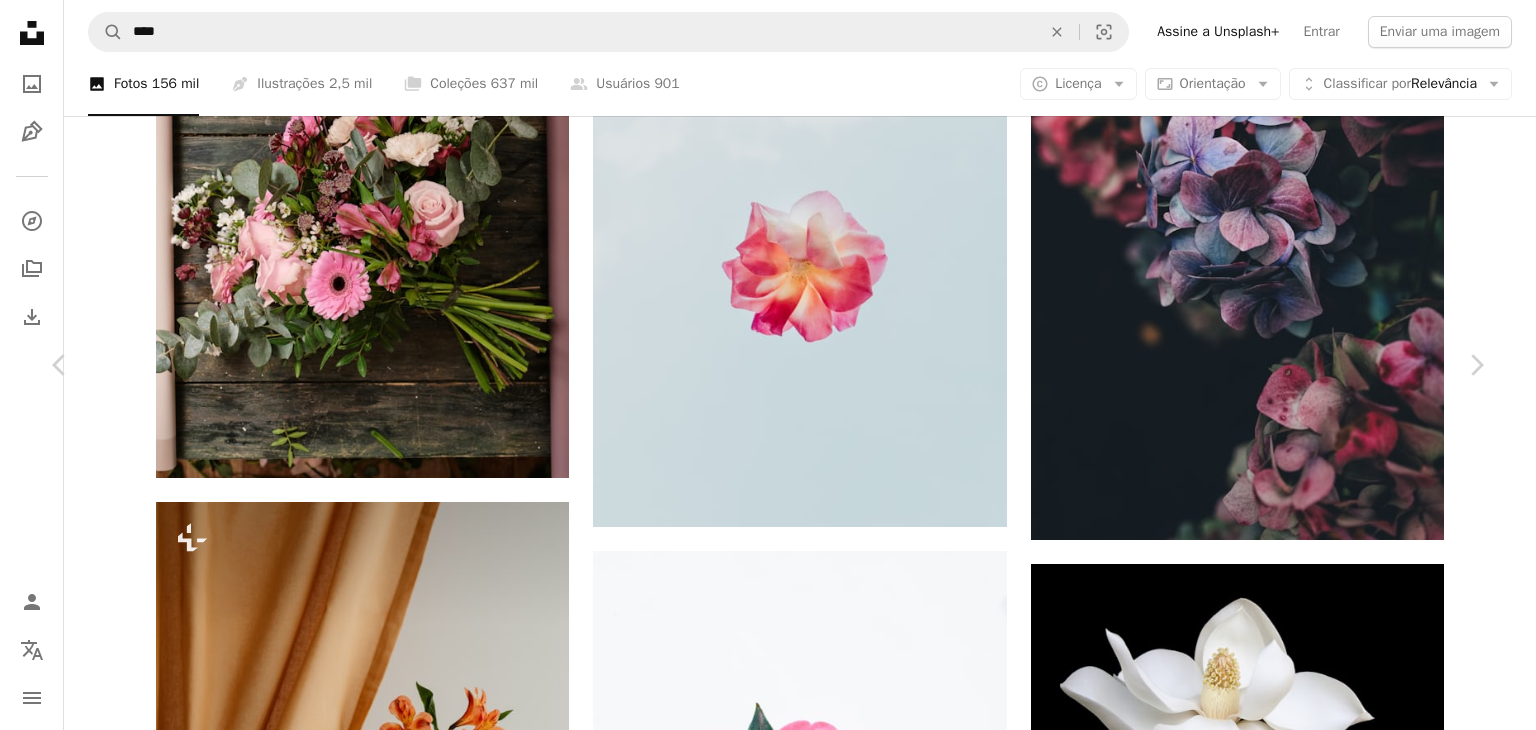 click on "A map marker [CITY], [COUNTRY]" at bounding box center (768, 7238) 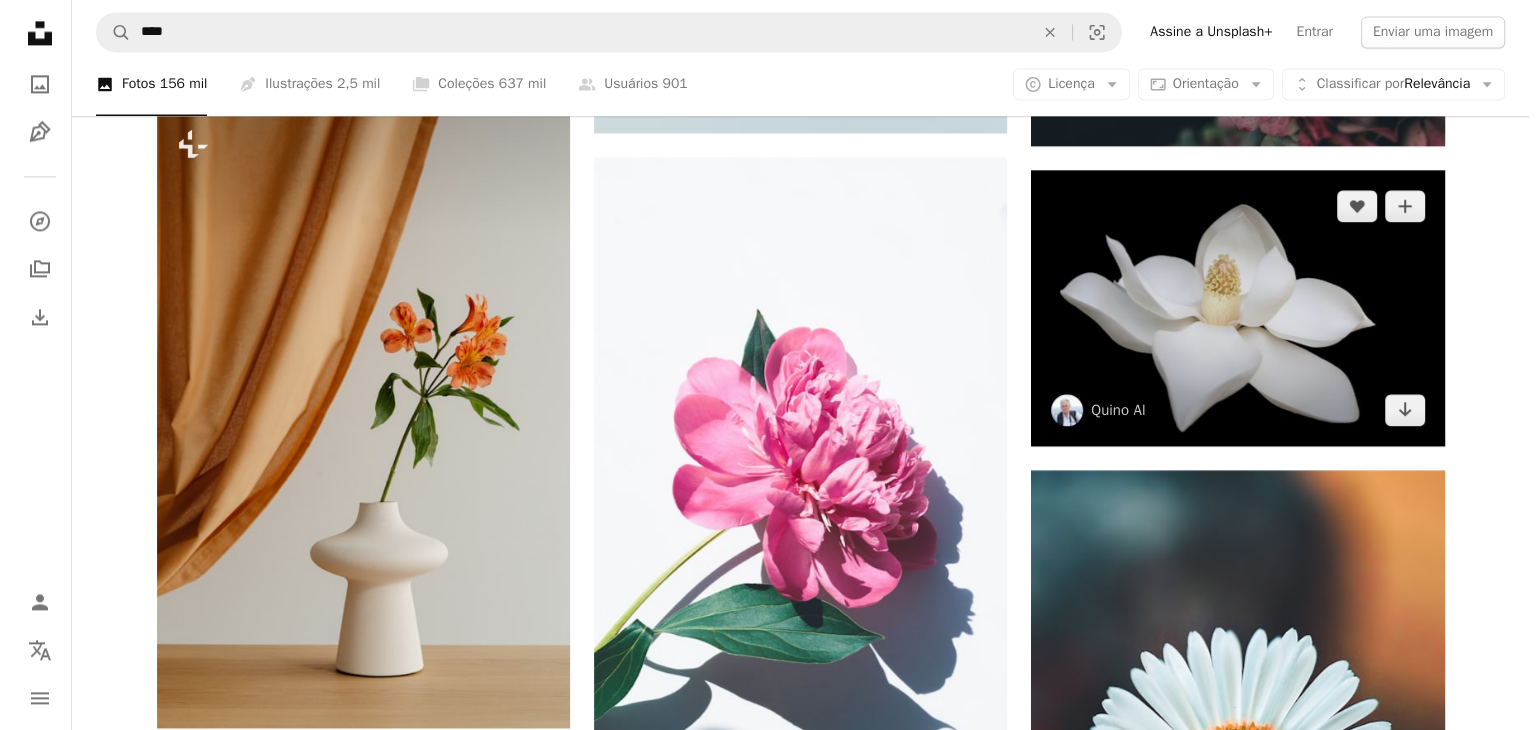 scroll, scrollTop: 2900, scrollLeft: 0, axis: vertical 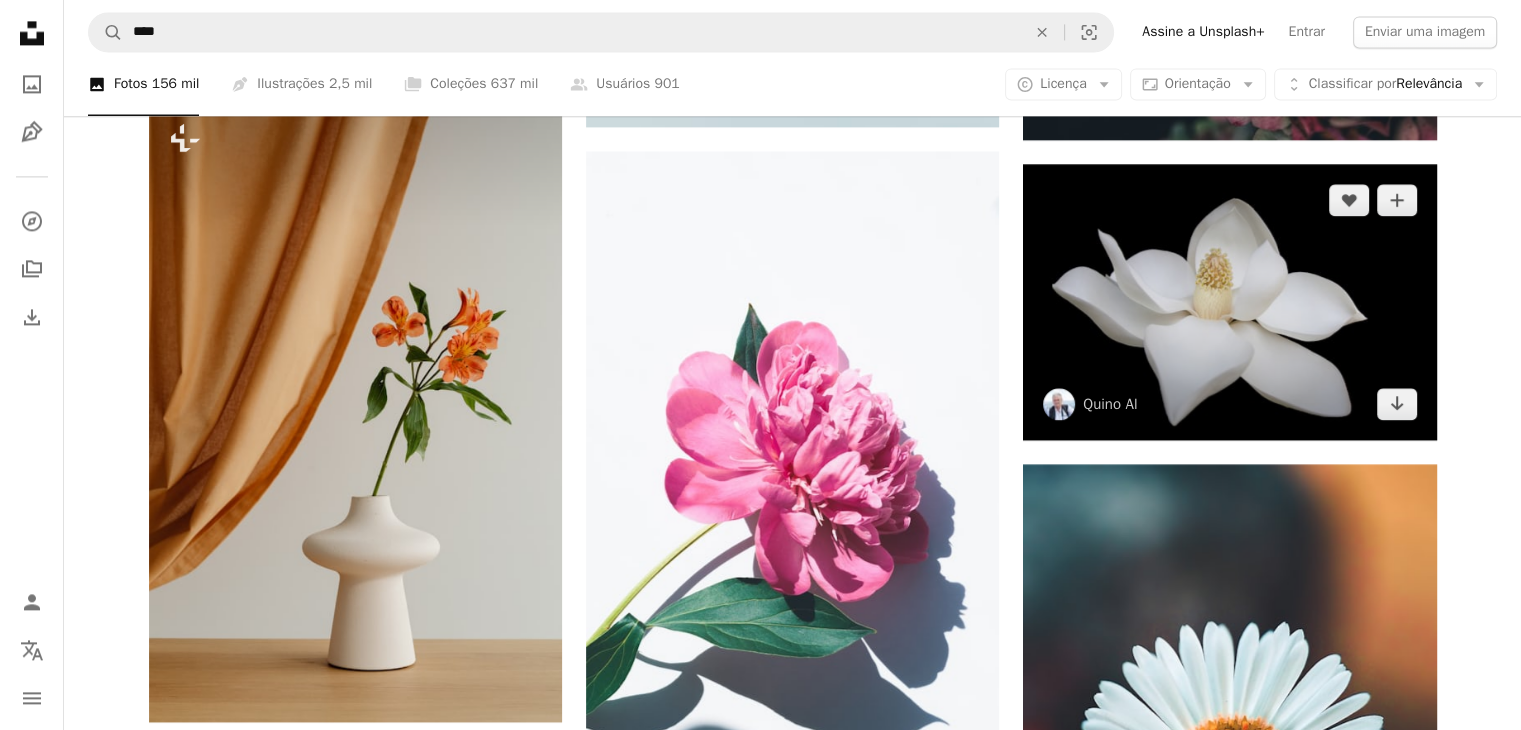 click at bounding box center [1229, 301] 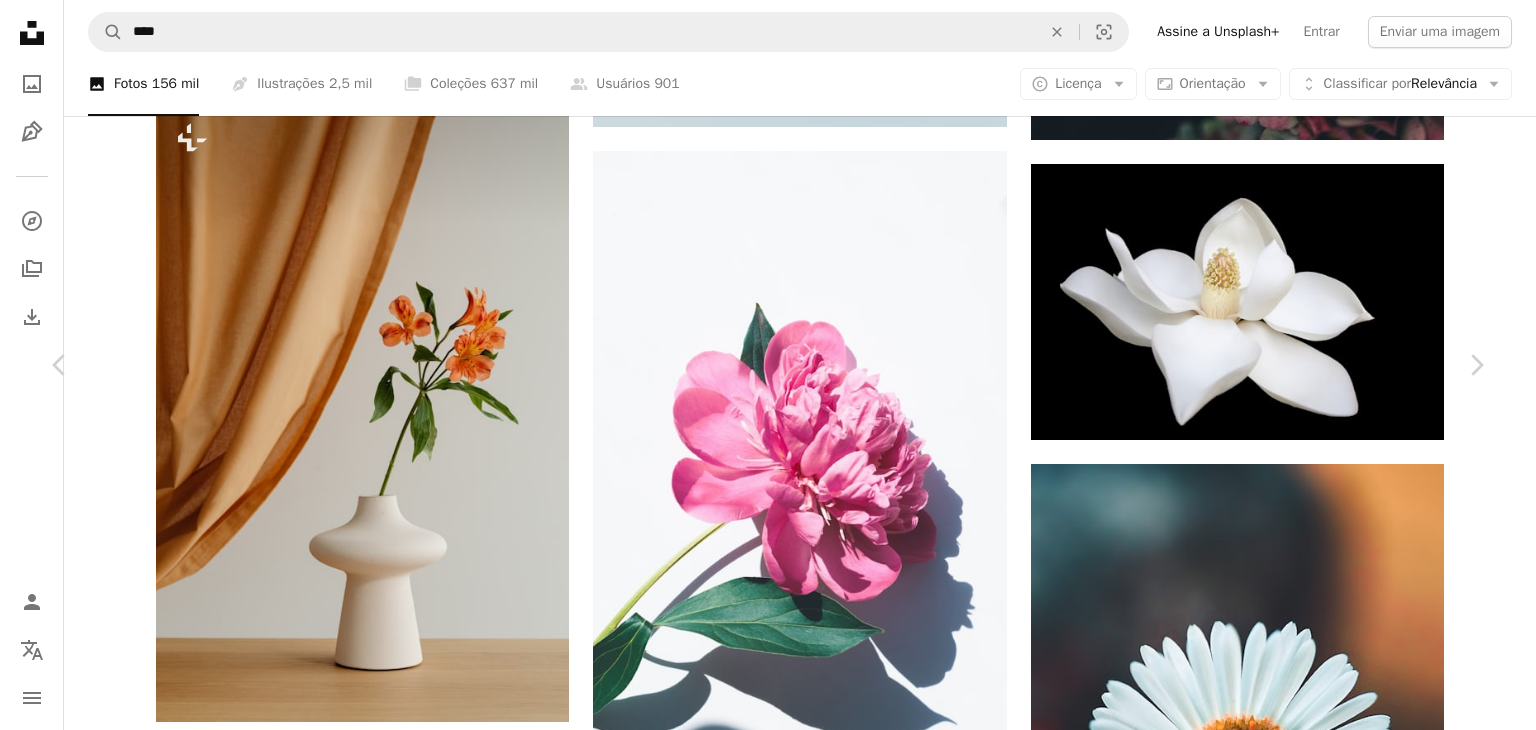 click on "Baixar gratuitamente" at bounding box center [1266, 6520] 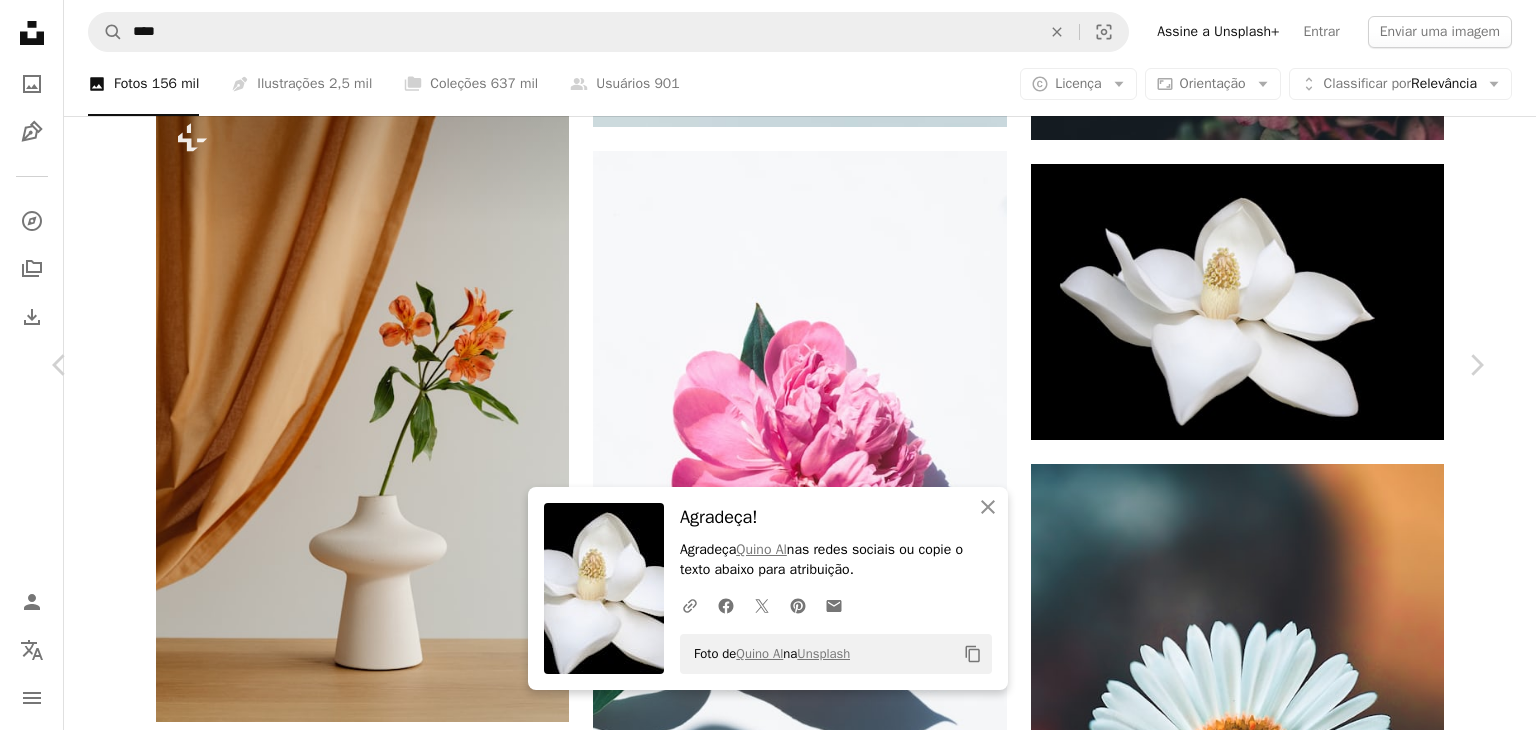 scroll, scrollTop: 1200, scrollLeft: 0, axis: vertical 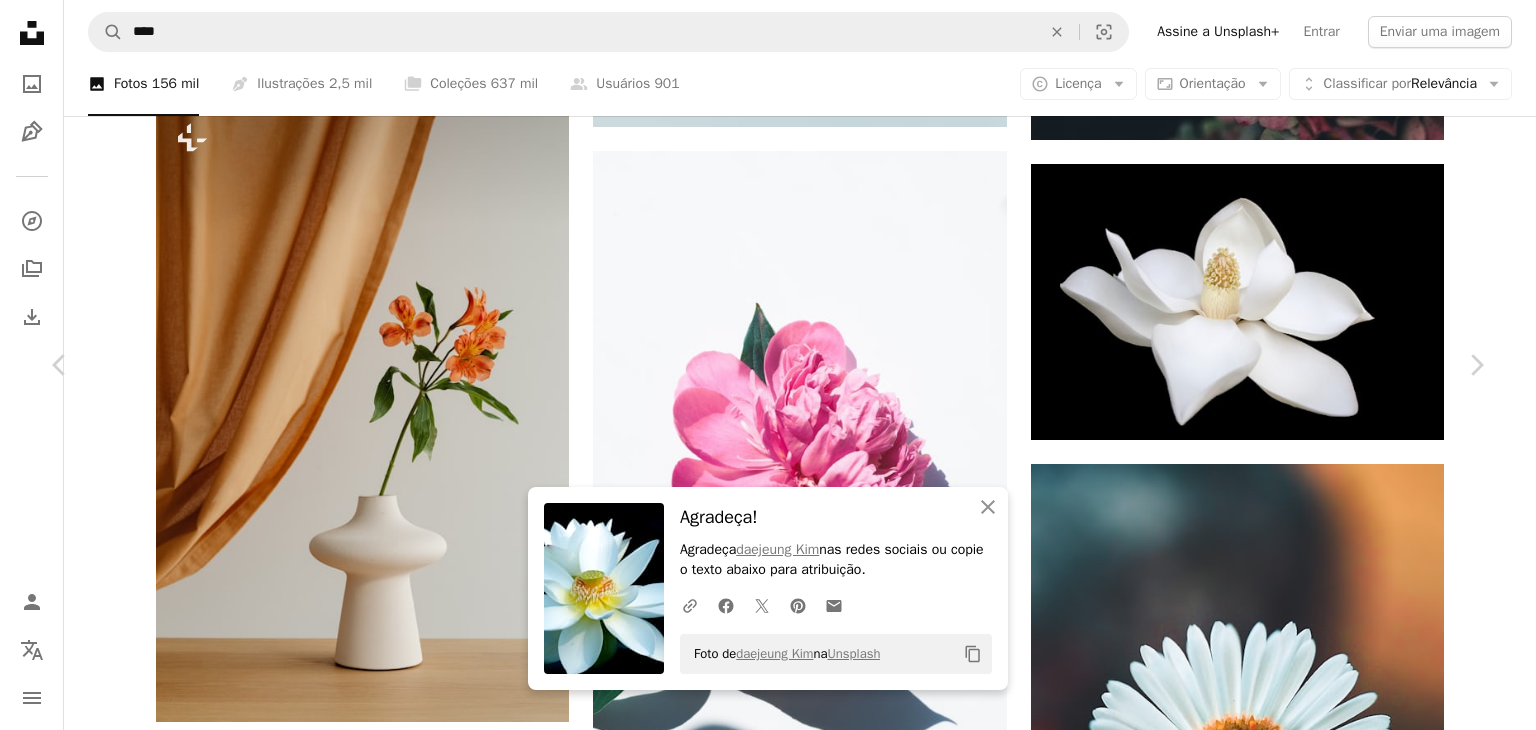 click at bounding box center (341, 6754) 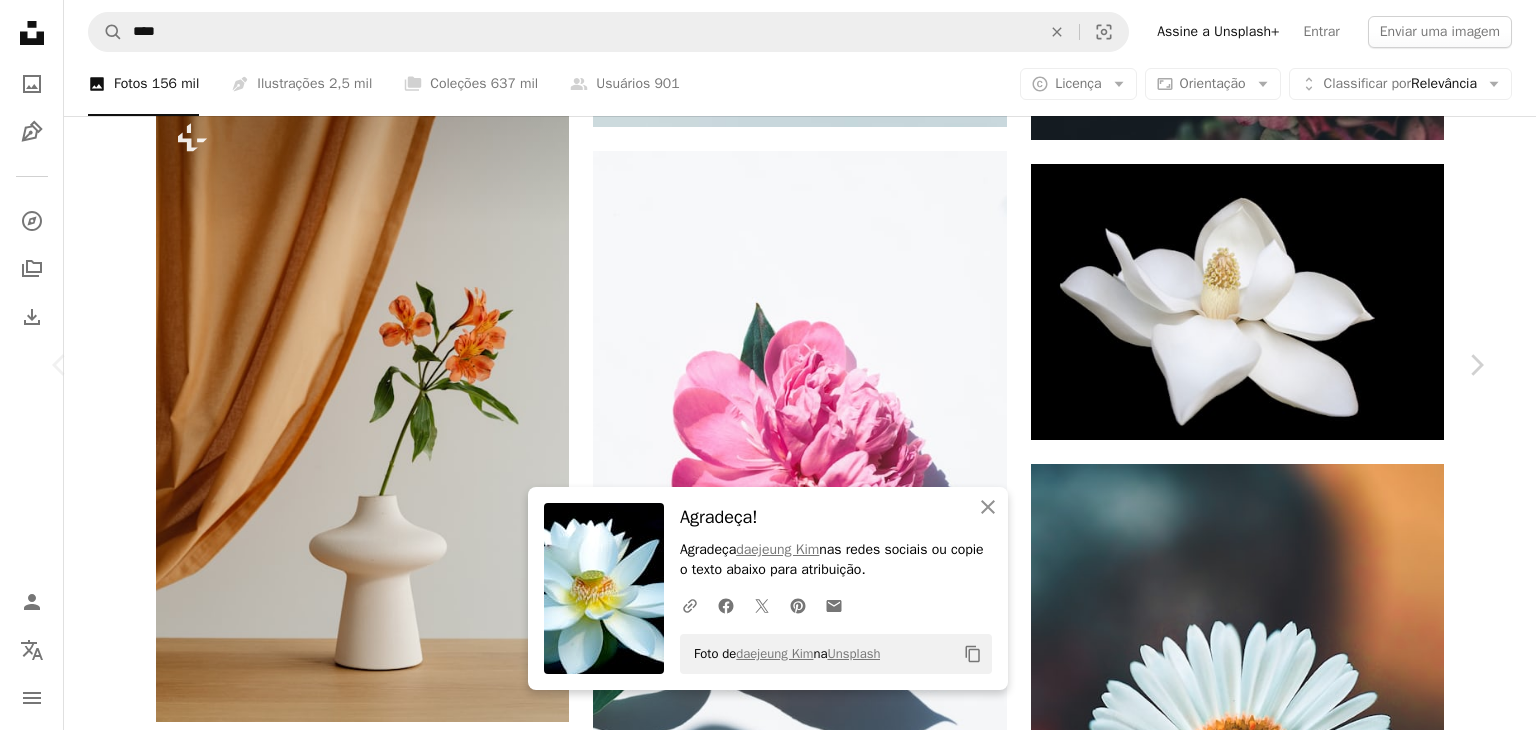 click on "Baixar gratuitamente" at bounding box center (1266, 6520) 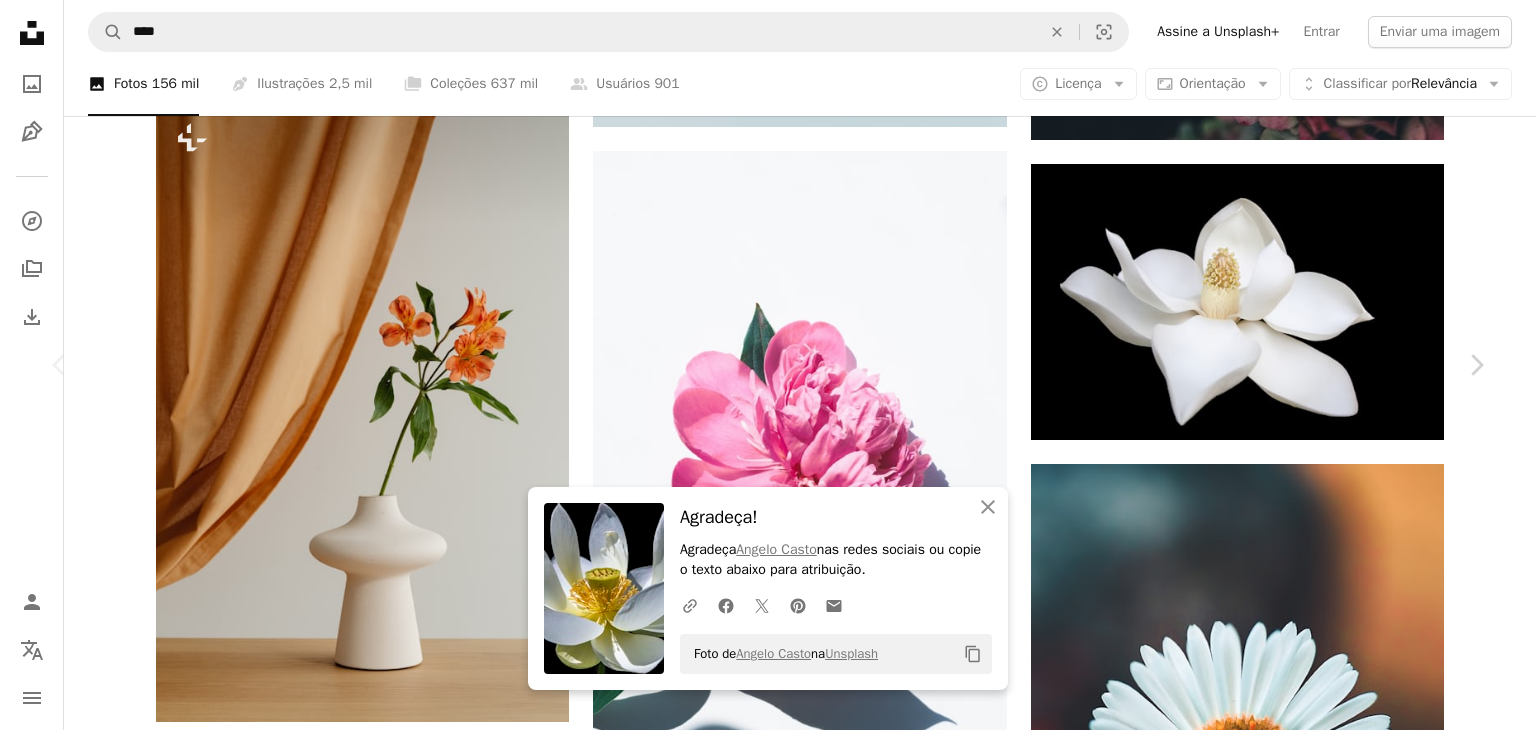 scroll, scrollTop: 1100, scrollLeft: 0, axis: vertical 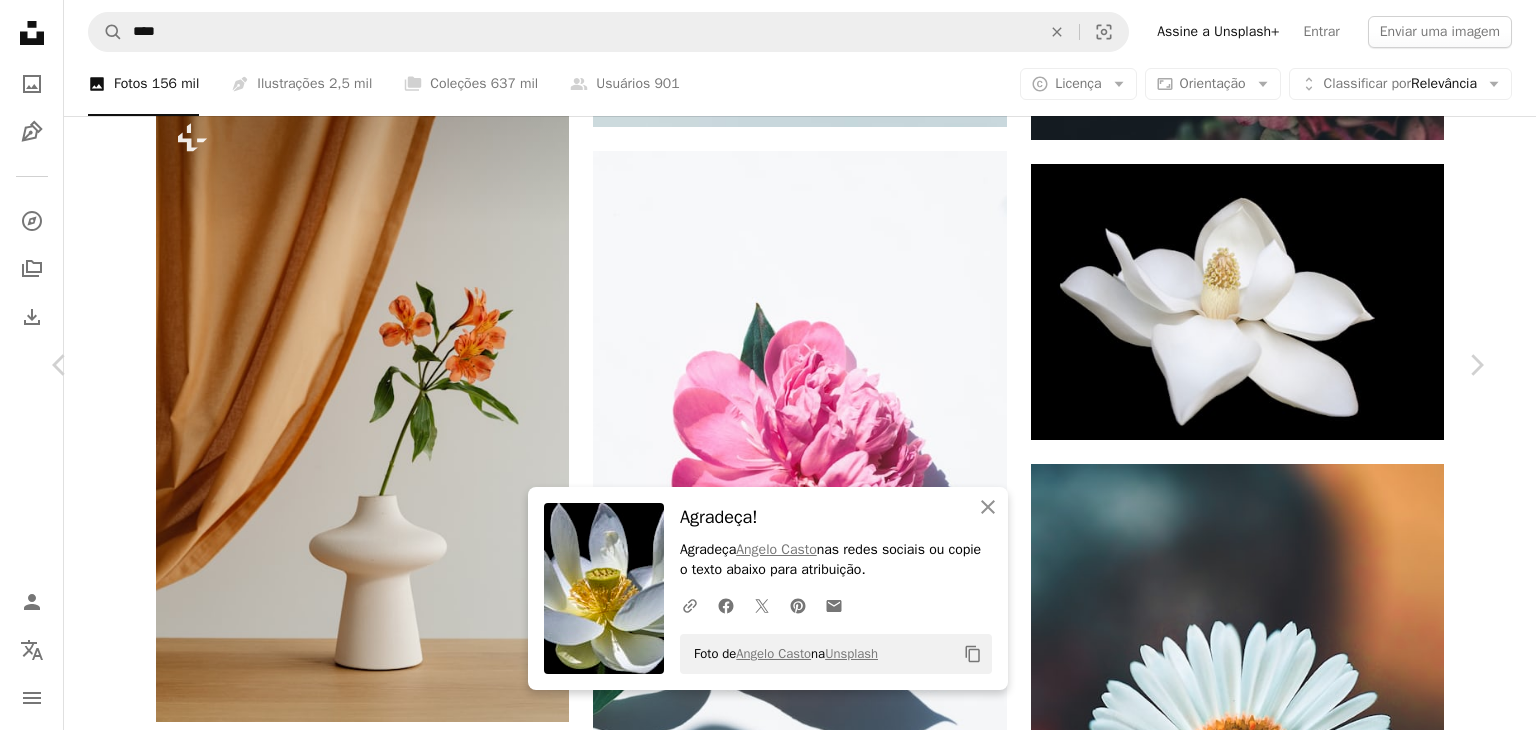 click on "Baixar gratuitamente" at bounding box center [1266, 6520] 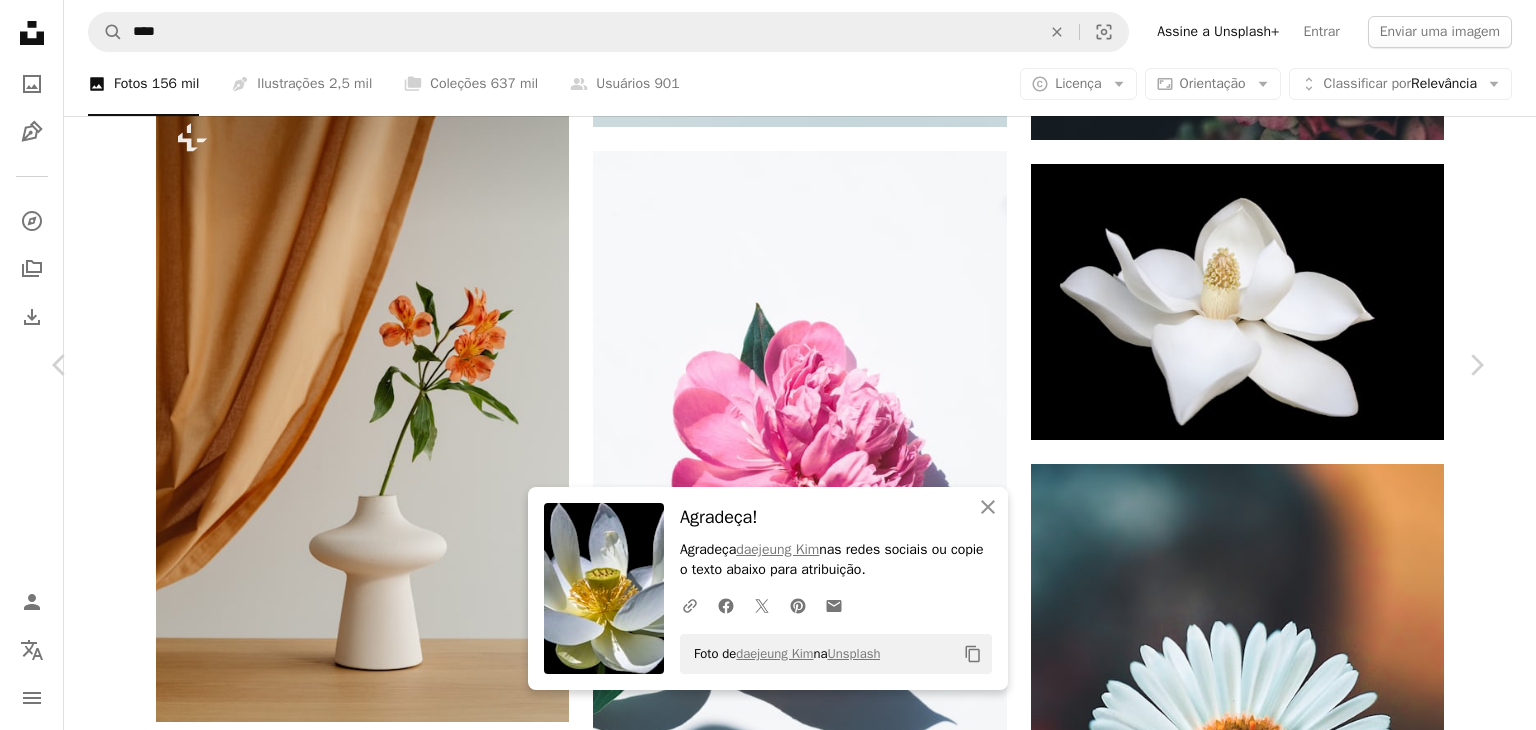 scroll, scrollTop: 2200, scrollLeft: 0, axis: vertical 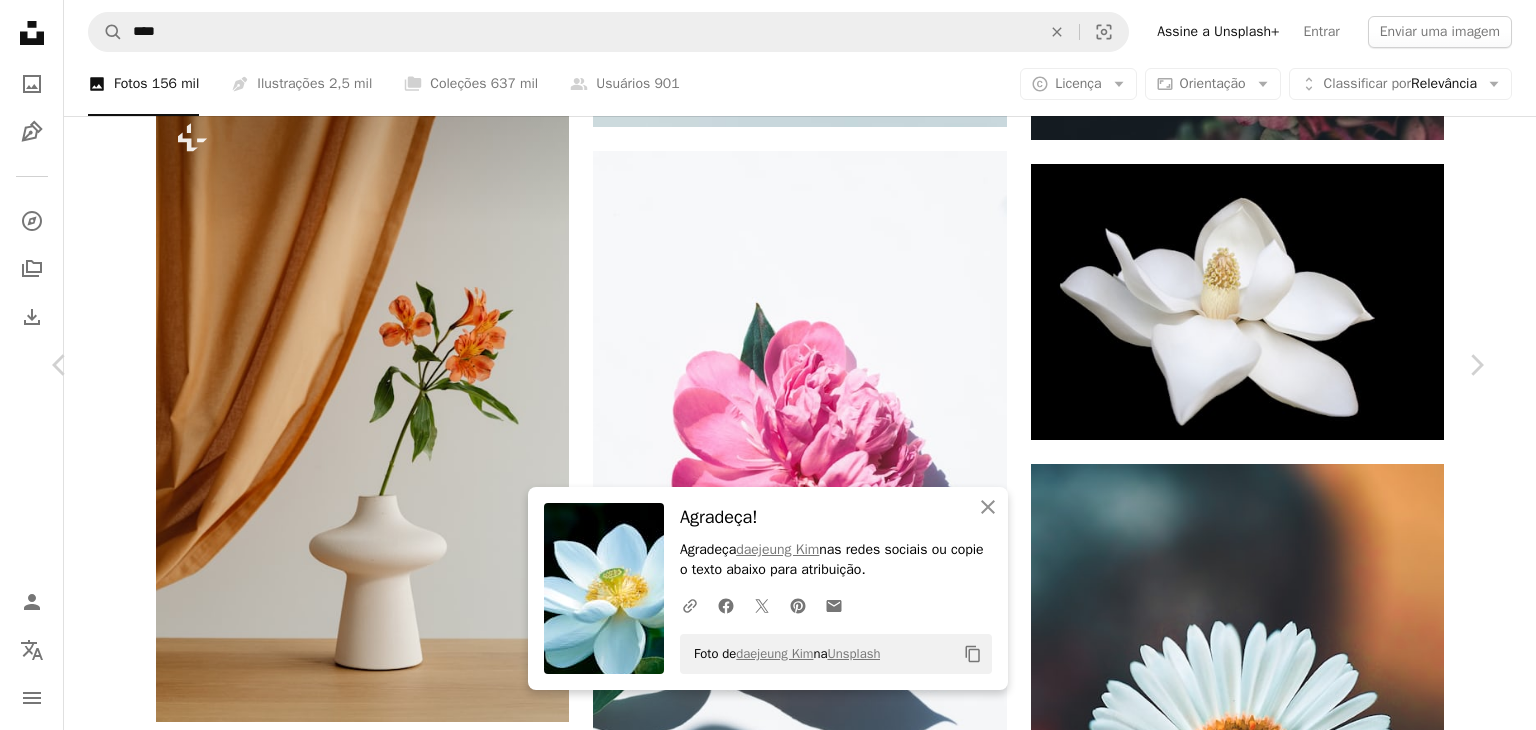 click at bounding box center [341, 6711] 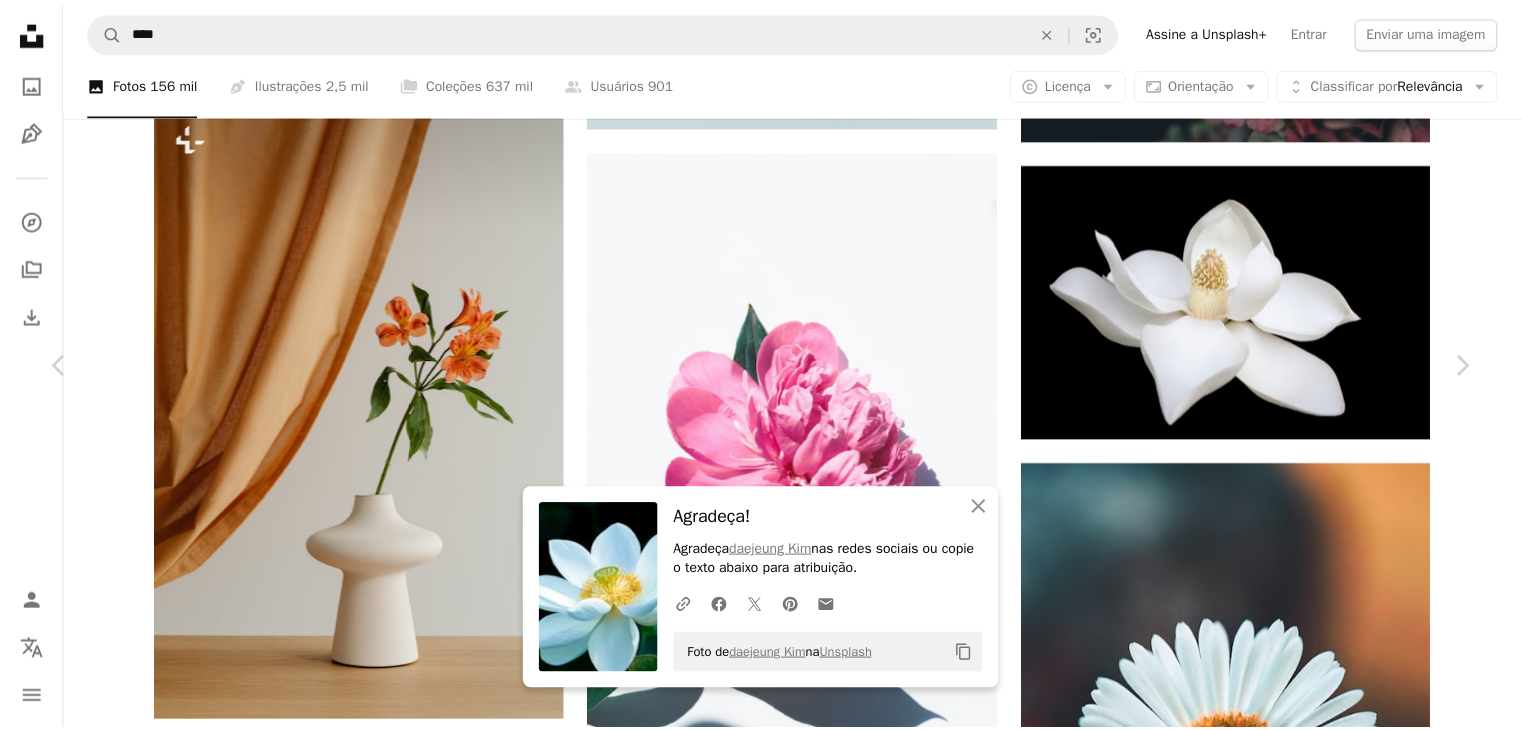 scroll, scrollTop: 0, scrollLeft: 0, axis: both 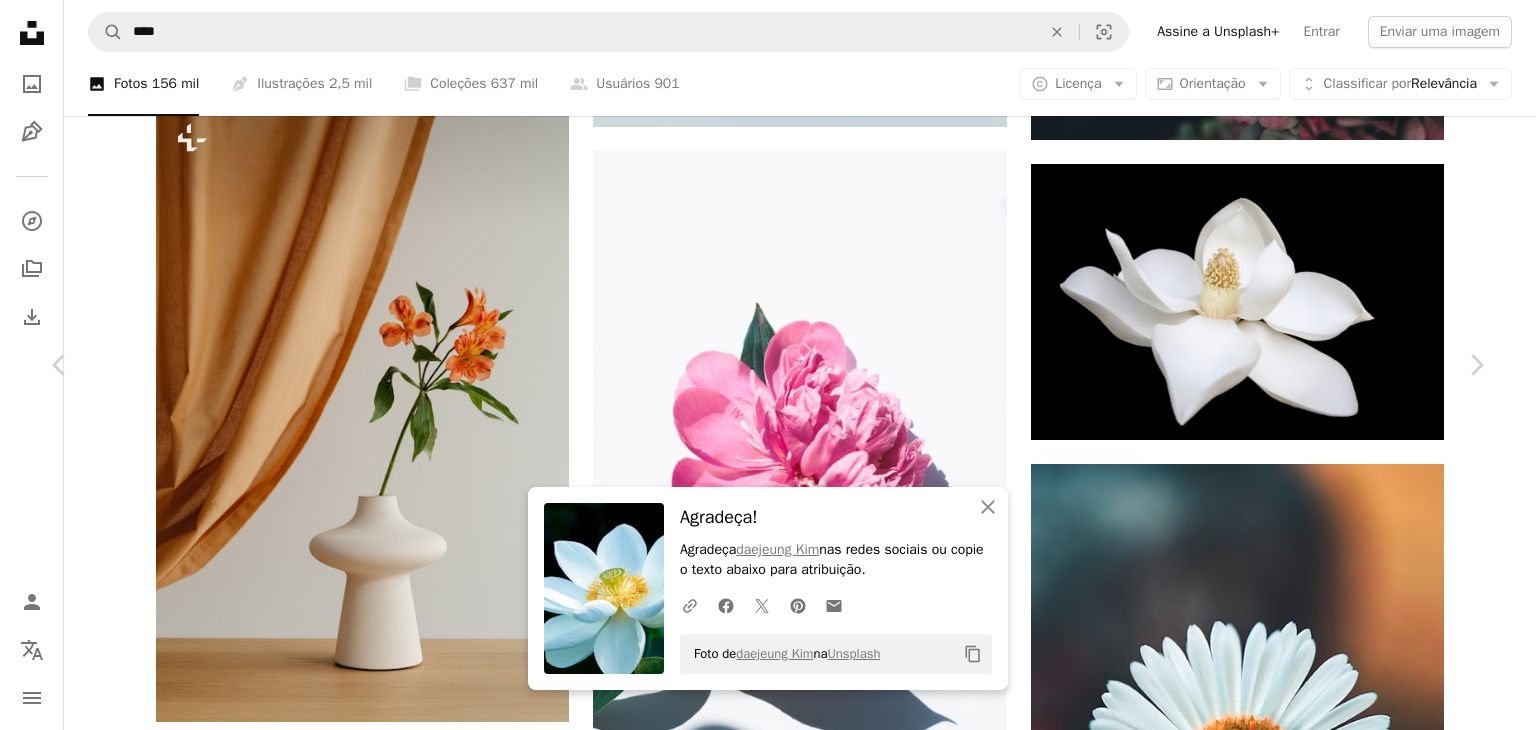 click on "Baixar gratuitamente" at bounding box center (1266, 6520) 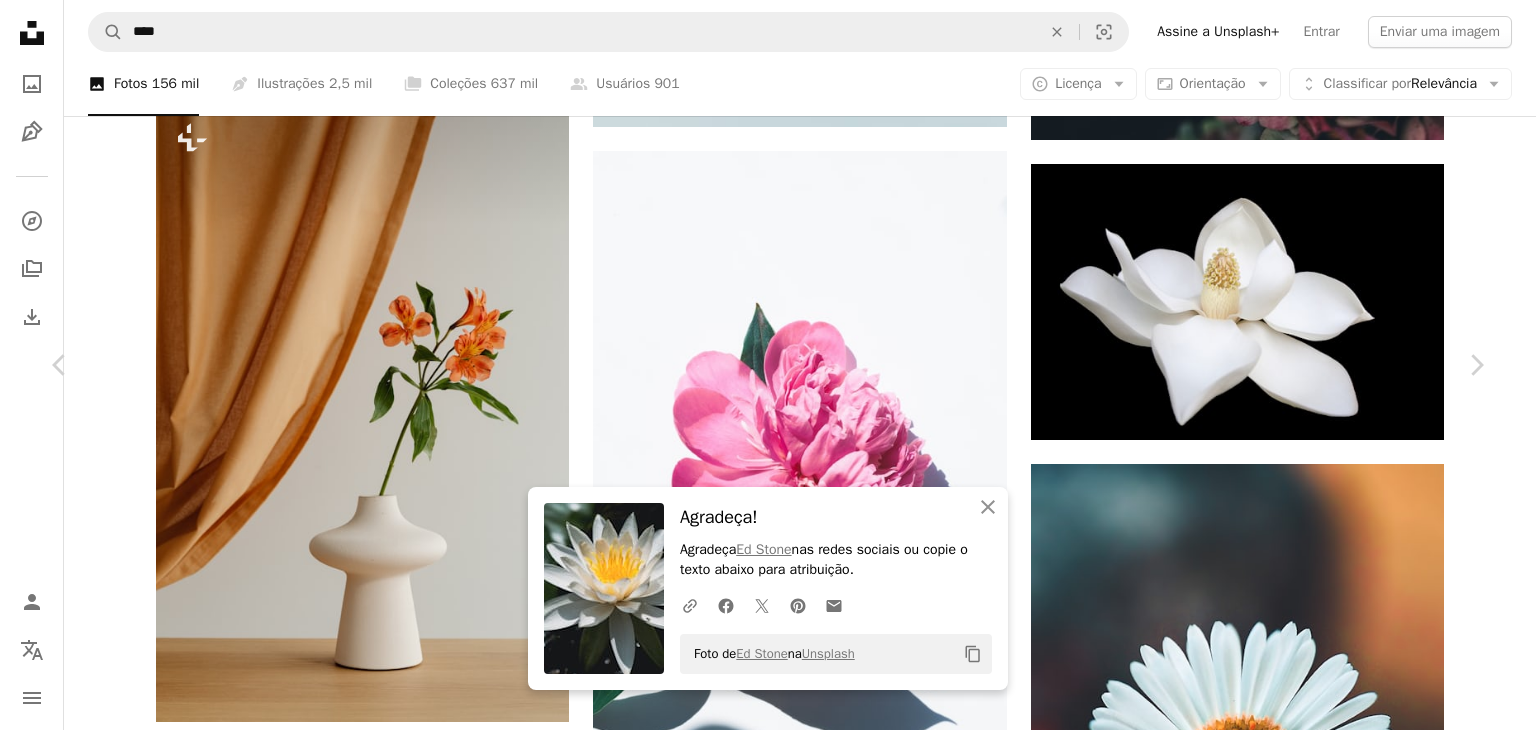 click on "An X shape" at bounding box center (20, 20) 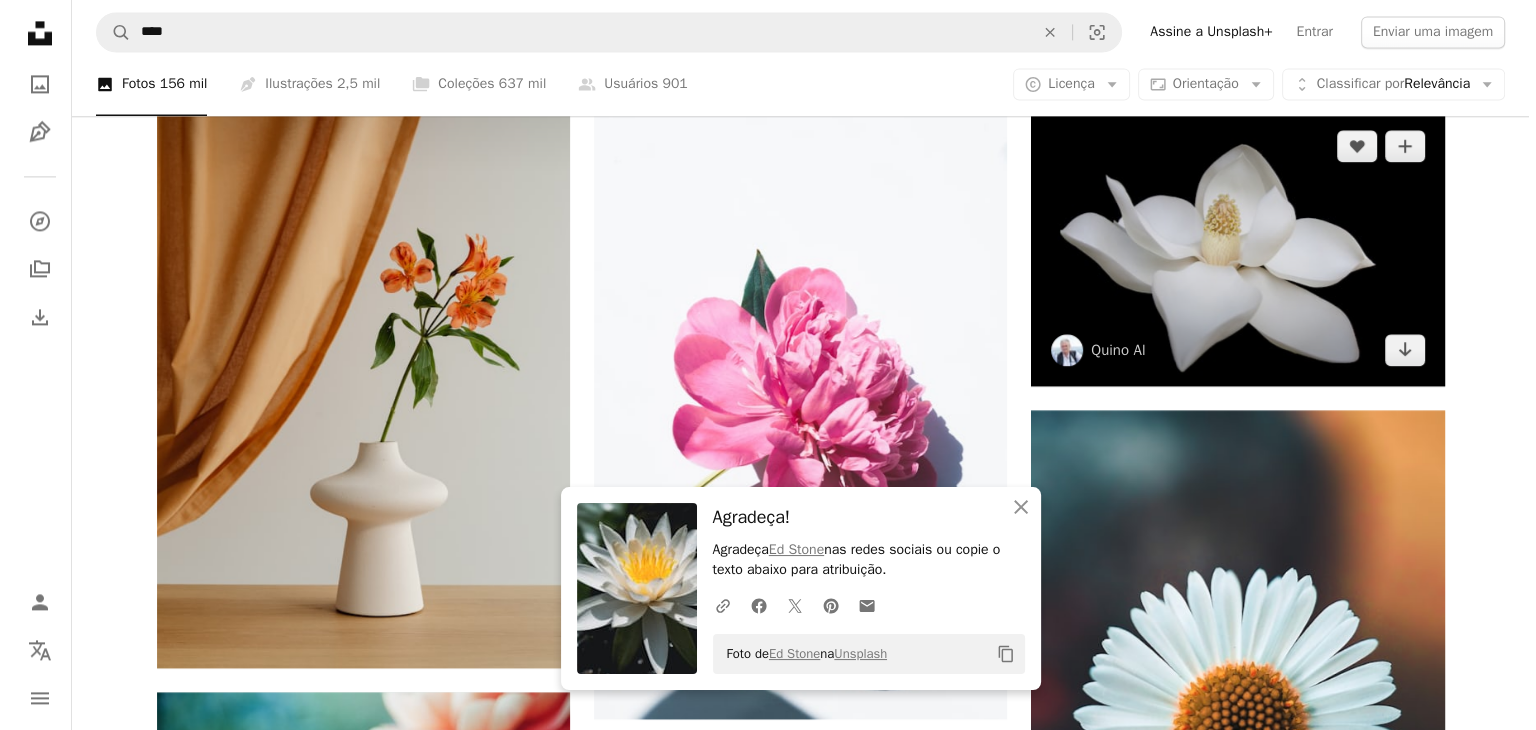 scroll, scrollTop: 3000, scrollLeft: 0, axis: vertical 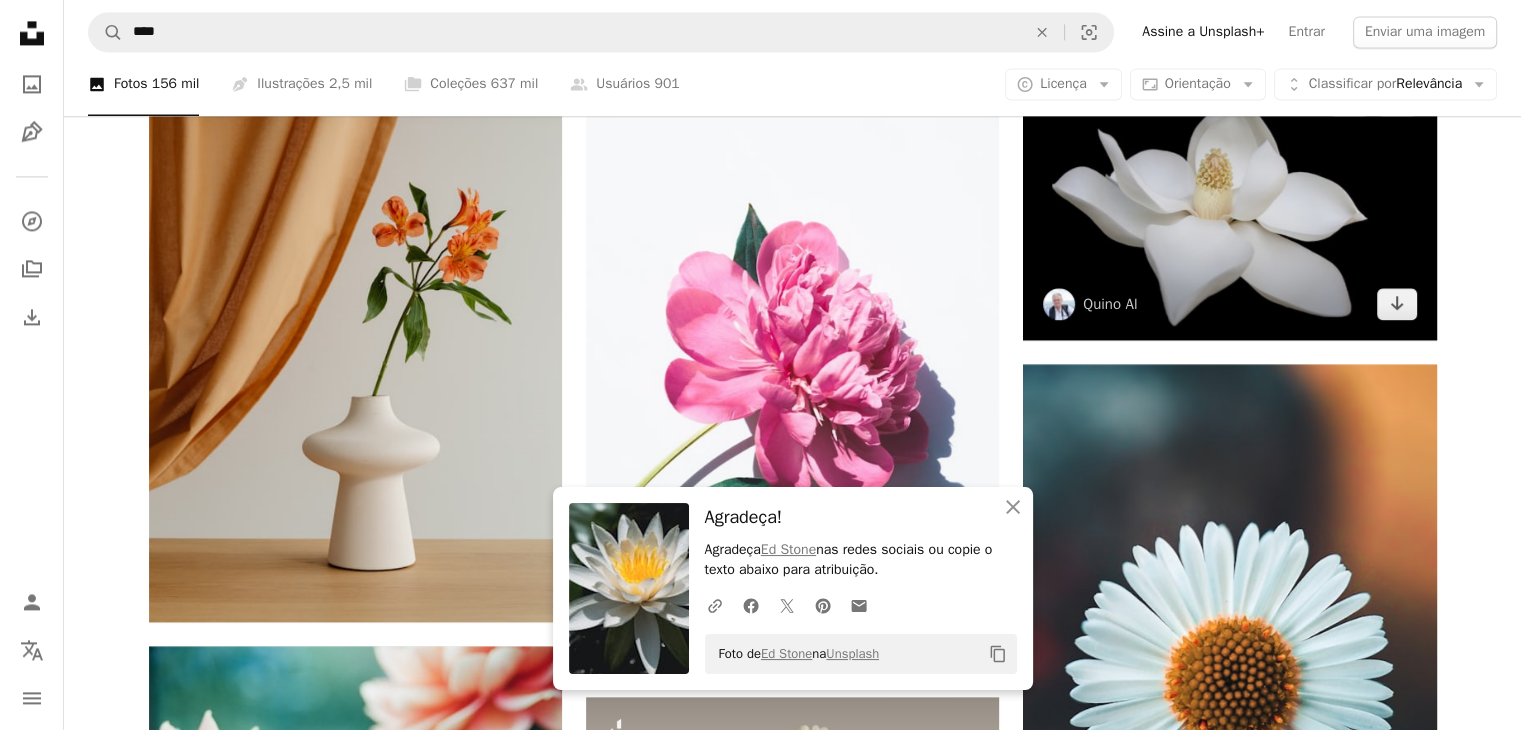 click at bounding box center [1229, 201] 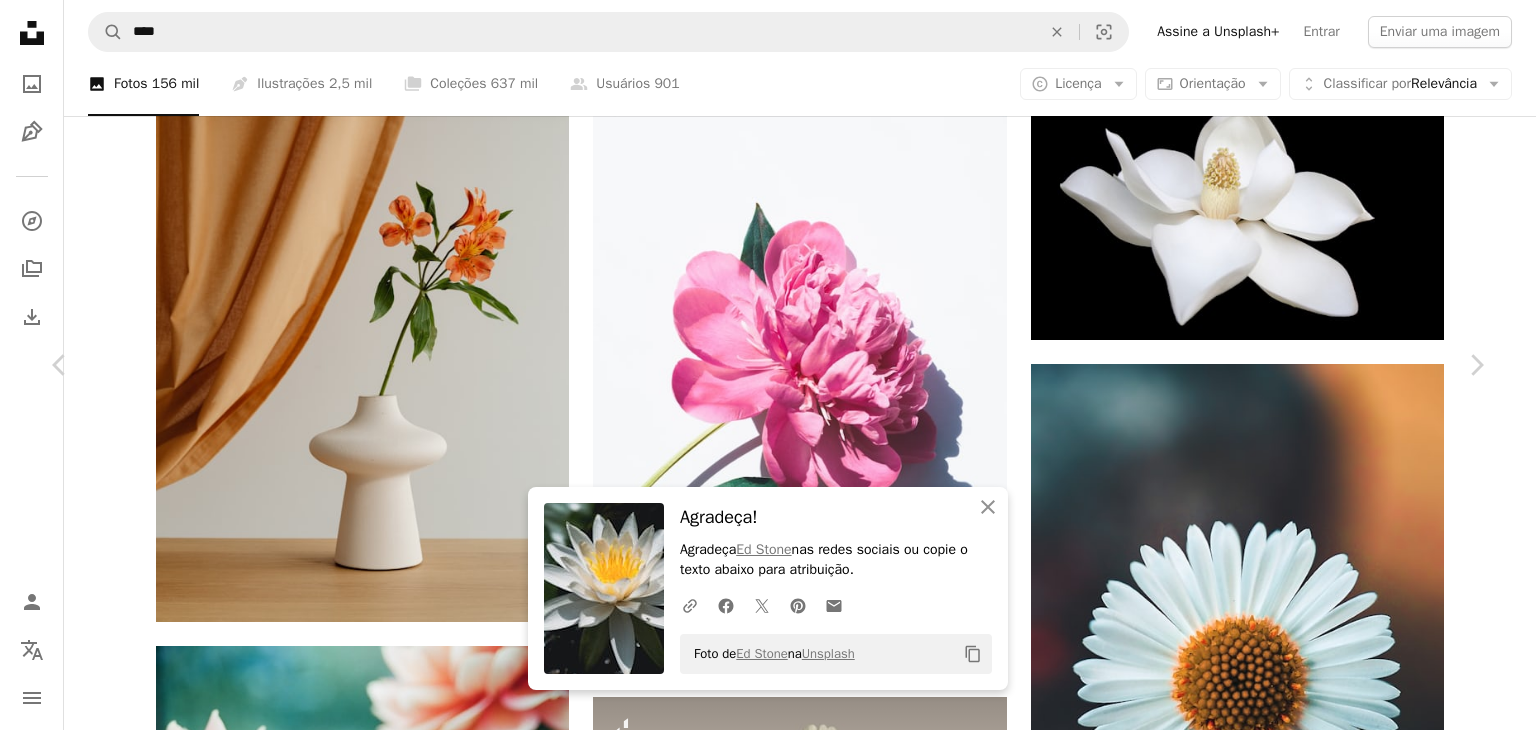 scroll, scrollTop: 1200, scrollLeft: 0, axis: vertical 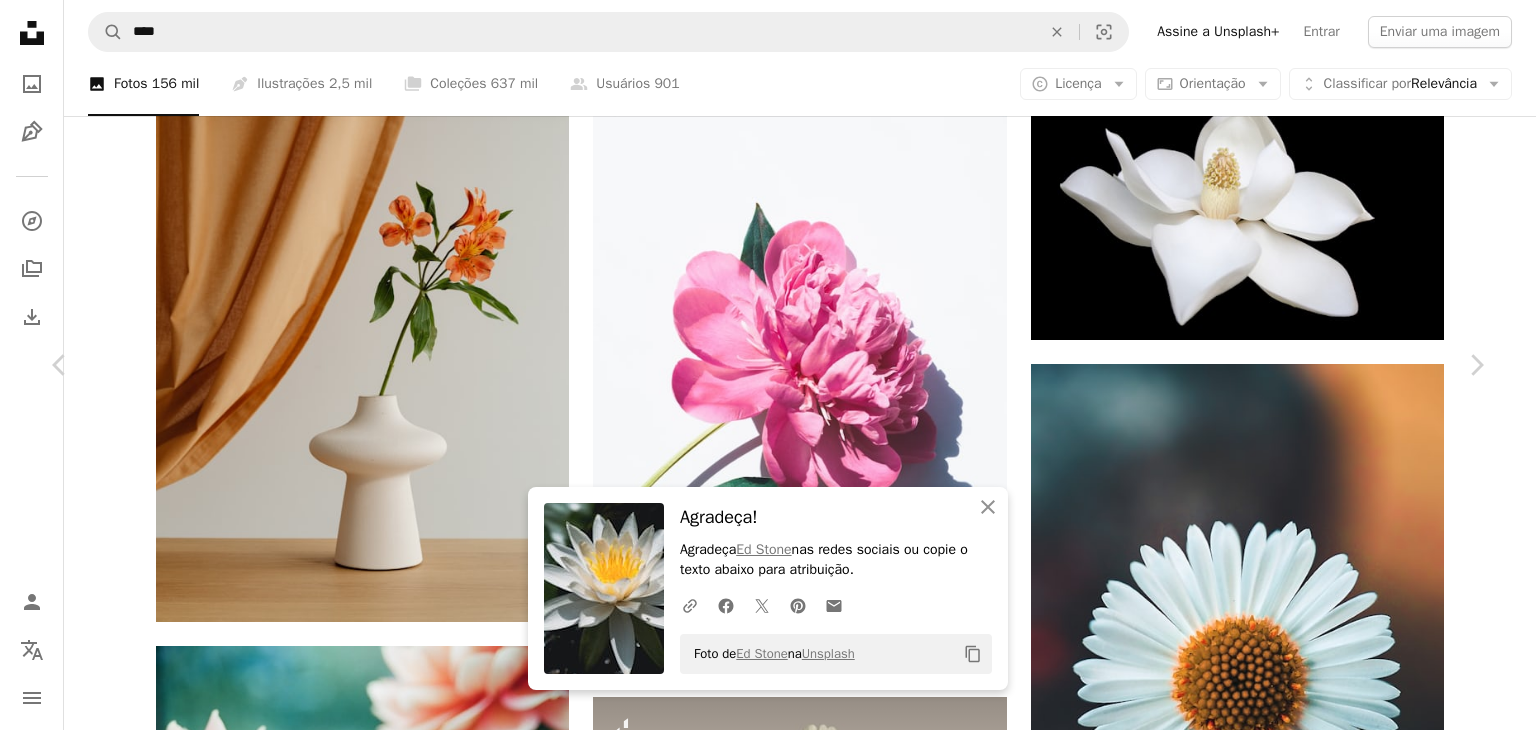 click at bounding box center [1179, 6680] 